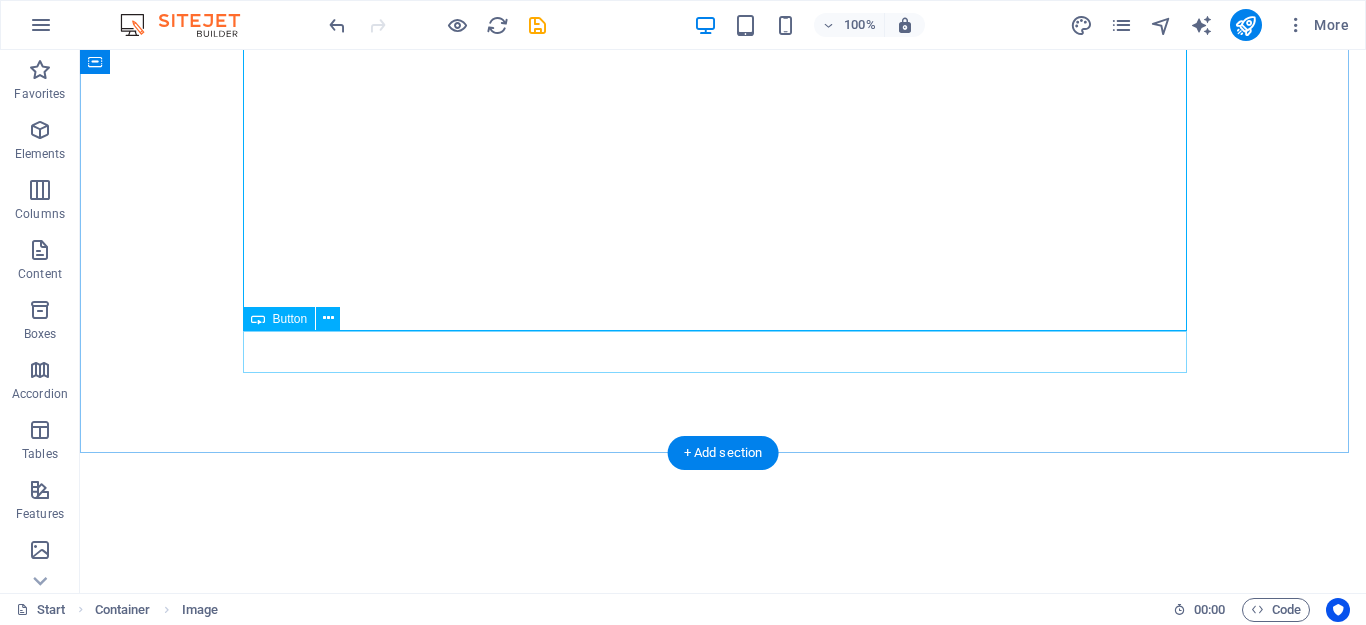 scroll, scrollTop: 0, scrollLeft: 0, axis: both 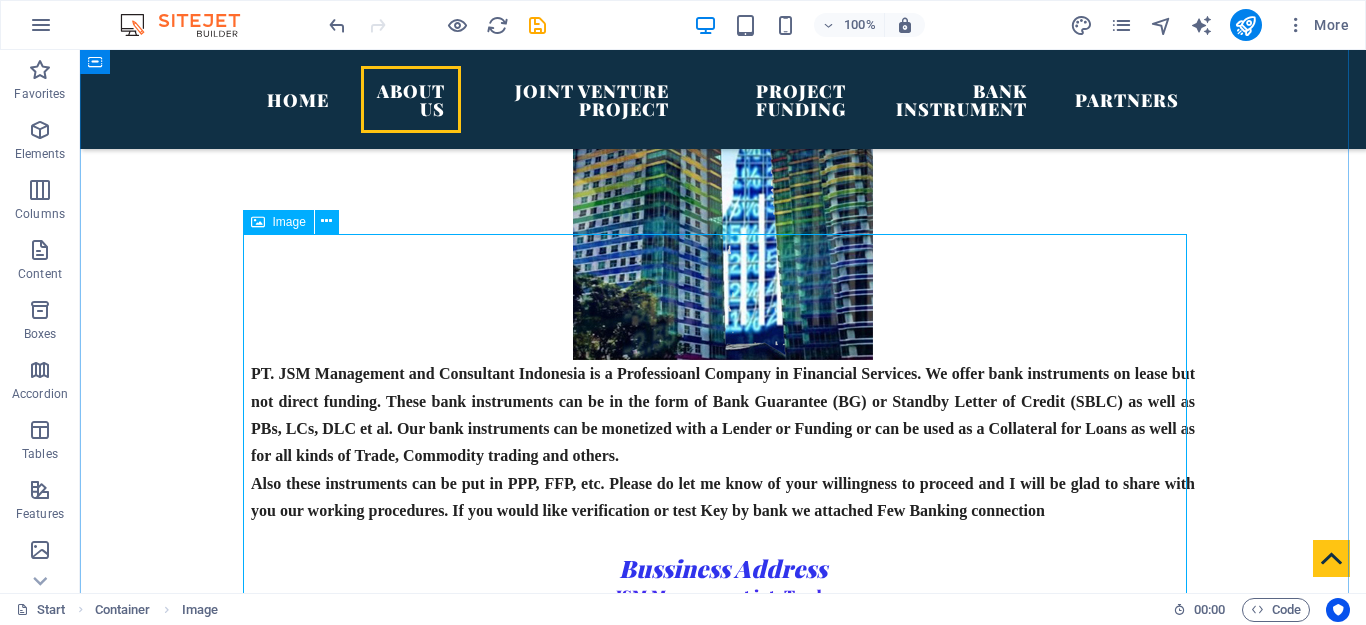 click at bounding box center (723, 1799) 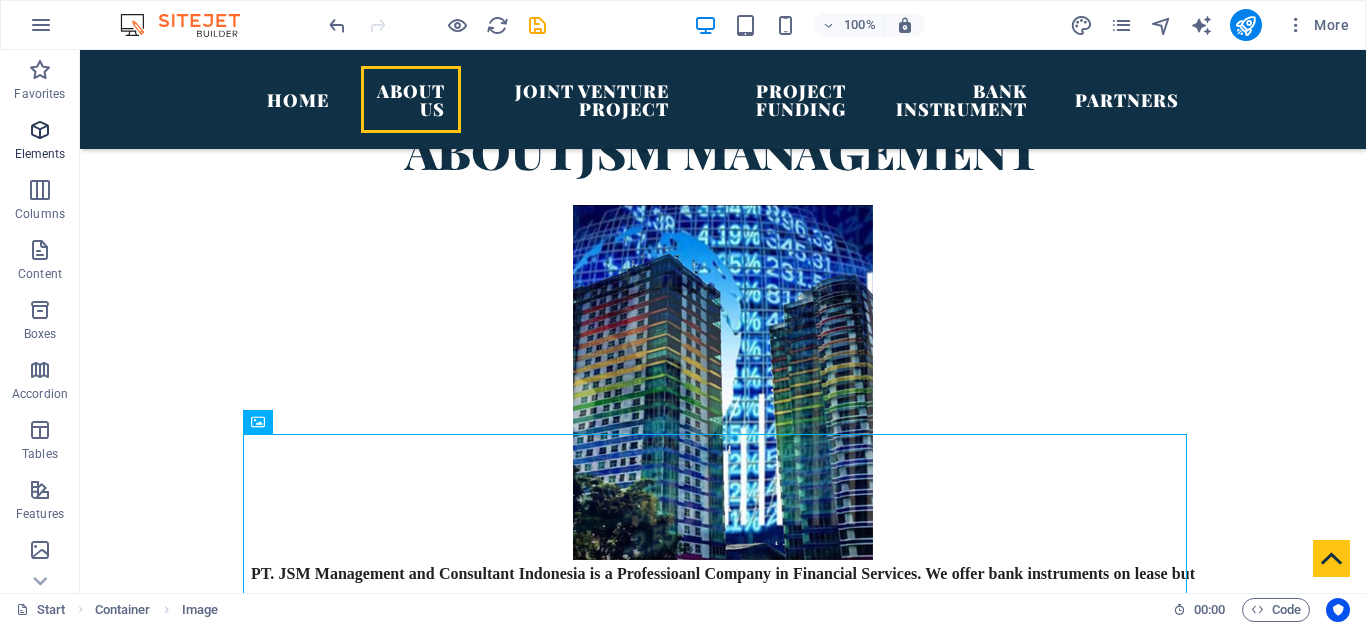 click at bounding box center (40, 130) 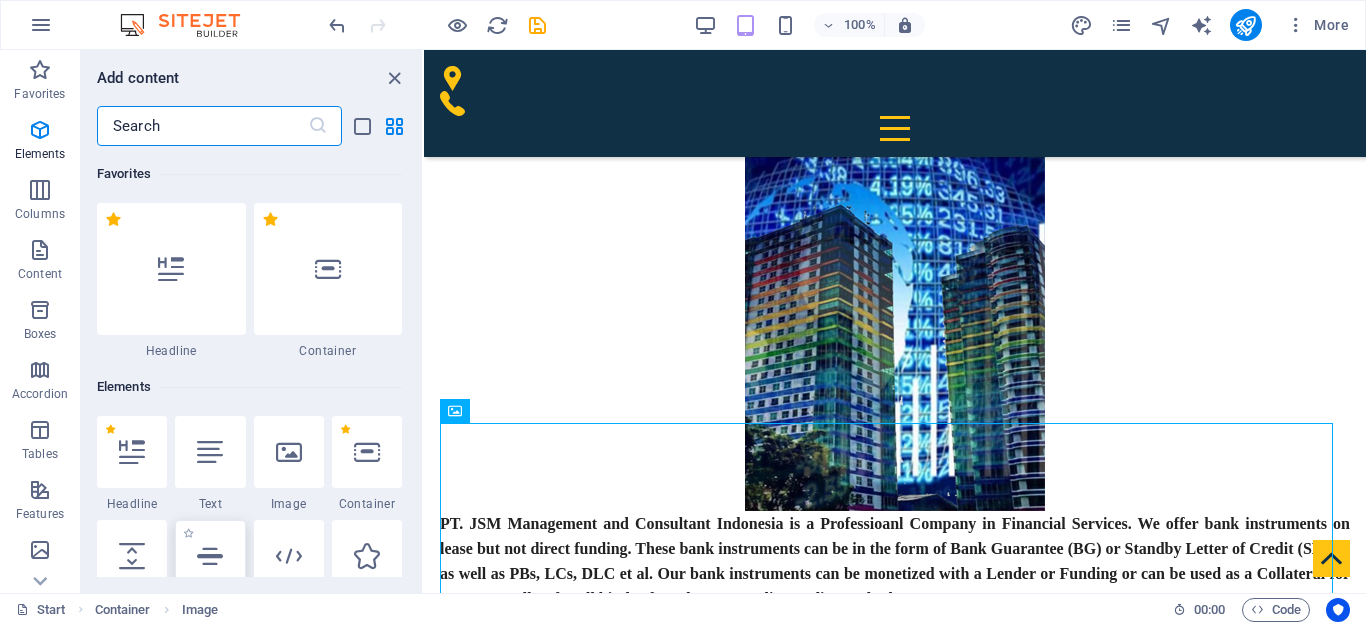 scroll, scrollTop: 213, scrollLeft: 0, axis: vertical 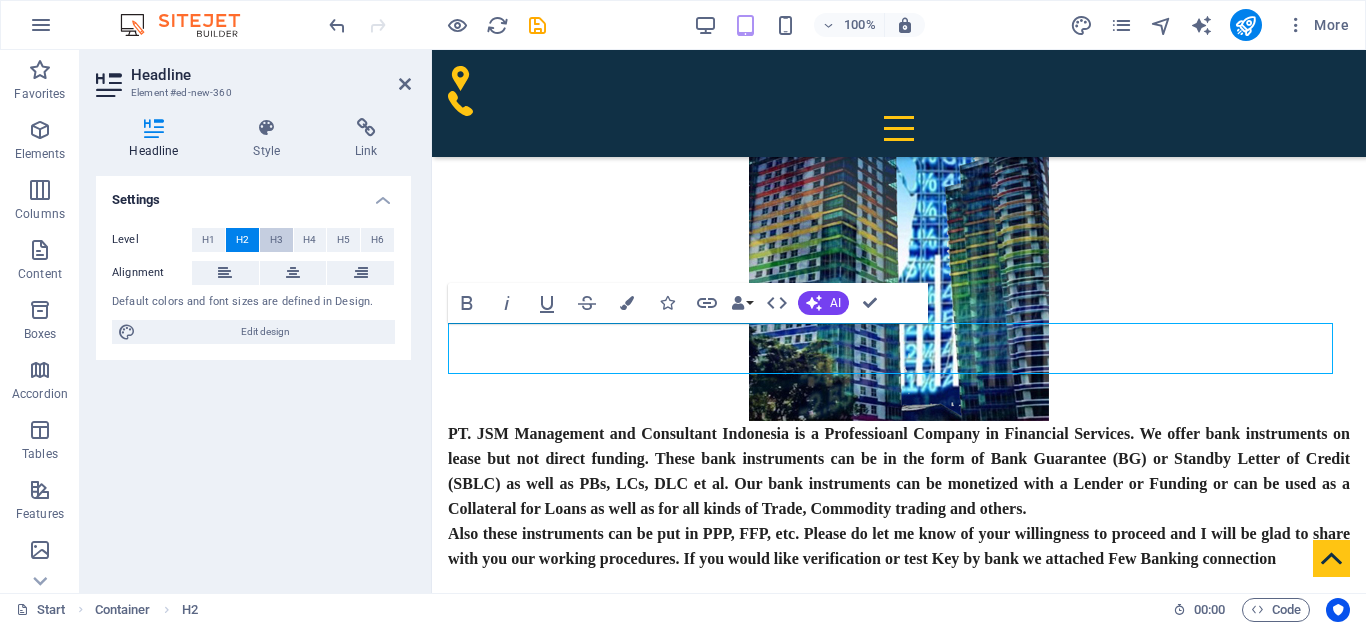 click on "H3" at bounding box center [276, 240] 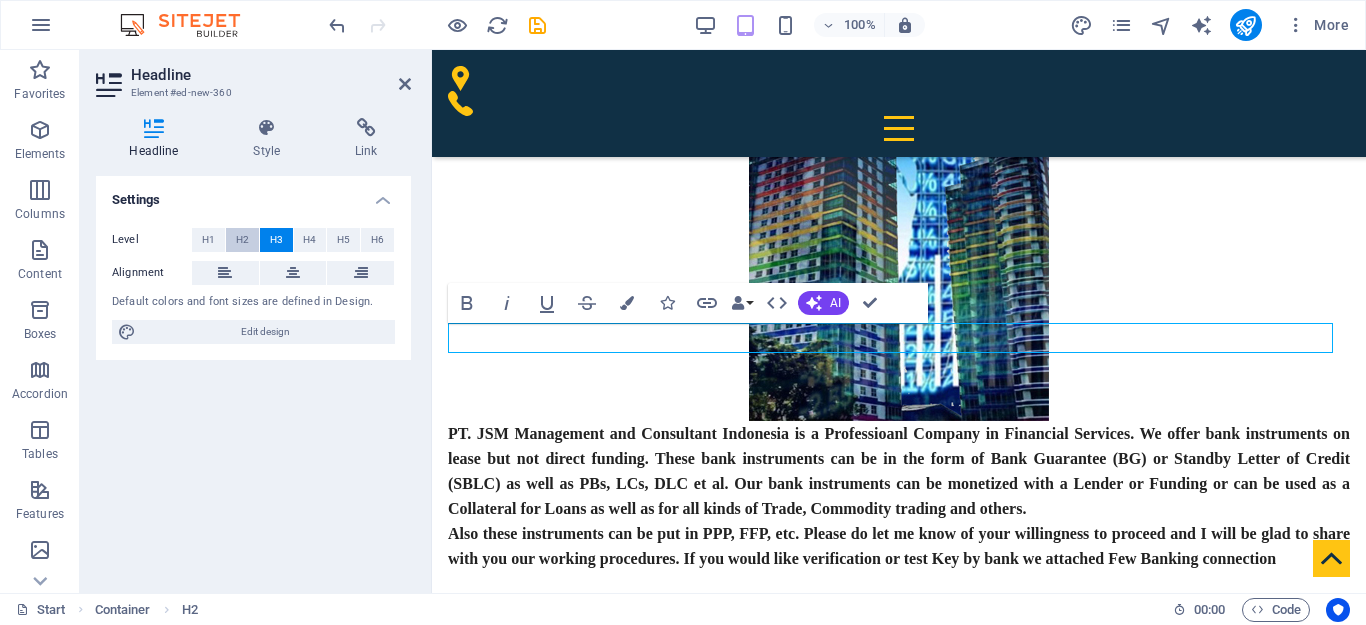 click on "H2" at bounding box center [242, 240] 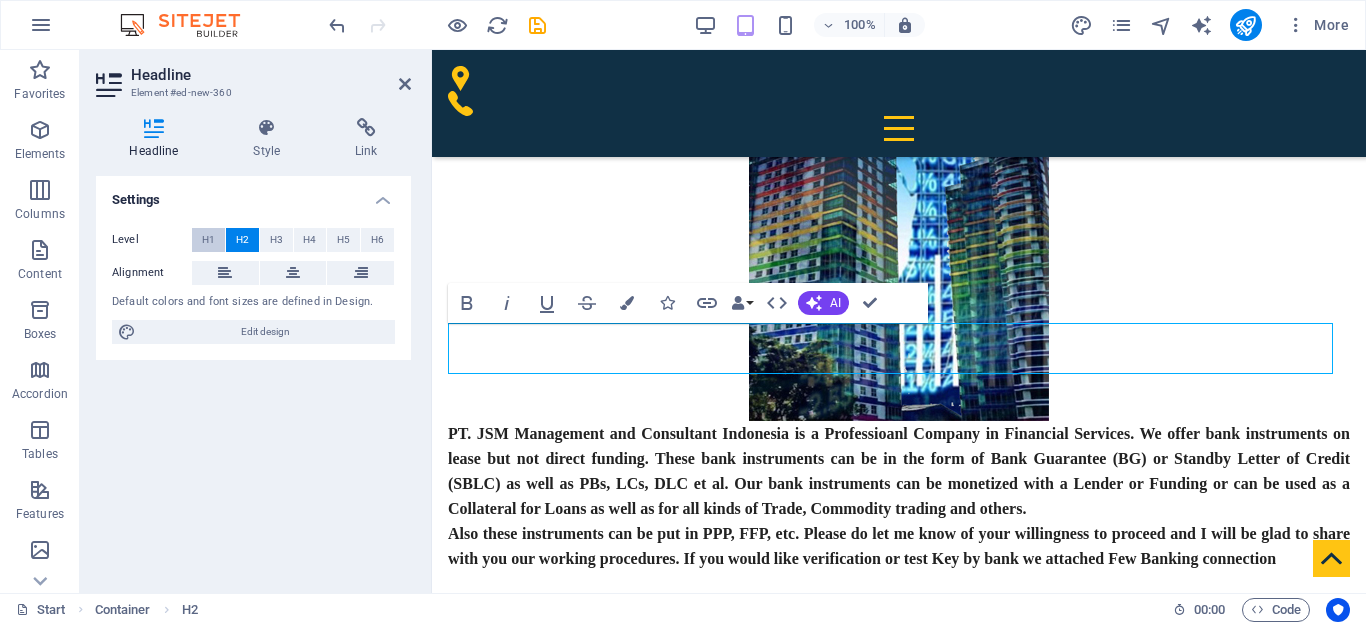 click on "H1" at bounding box center (208, 240) 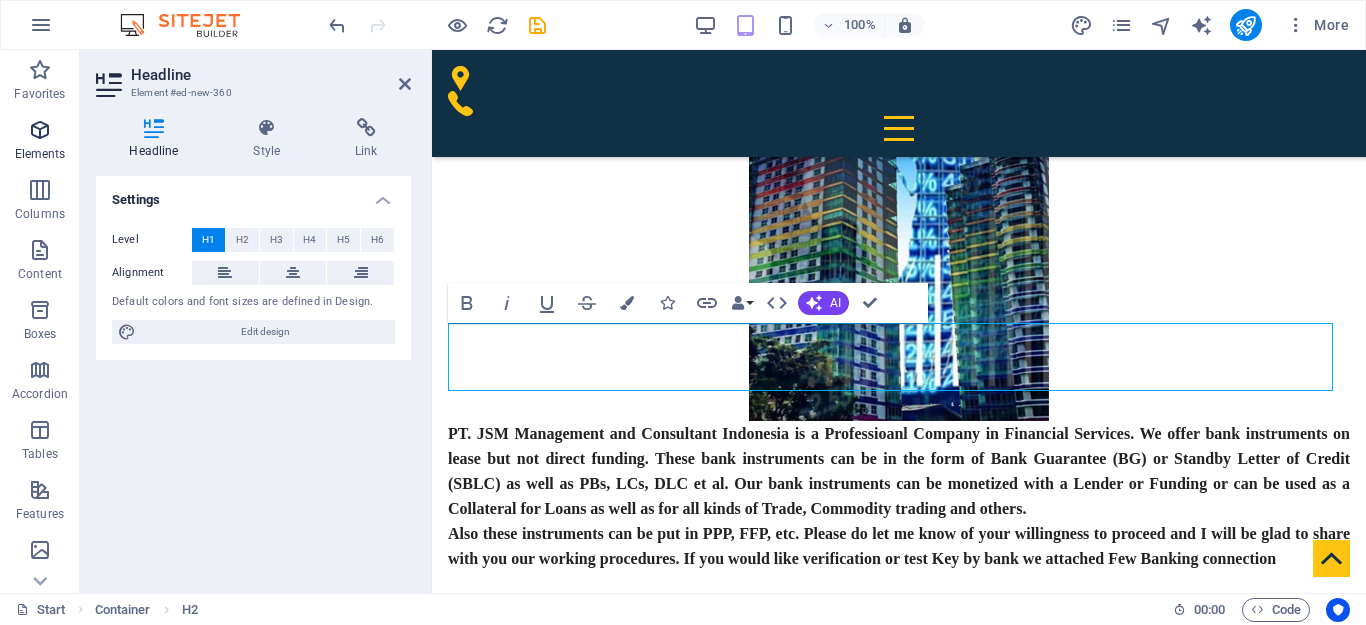 click on "Elements" at bounding box center (40, 142) 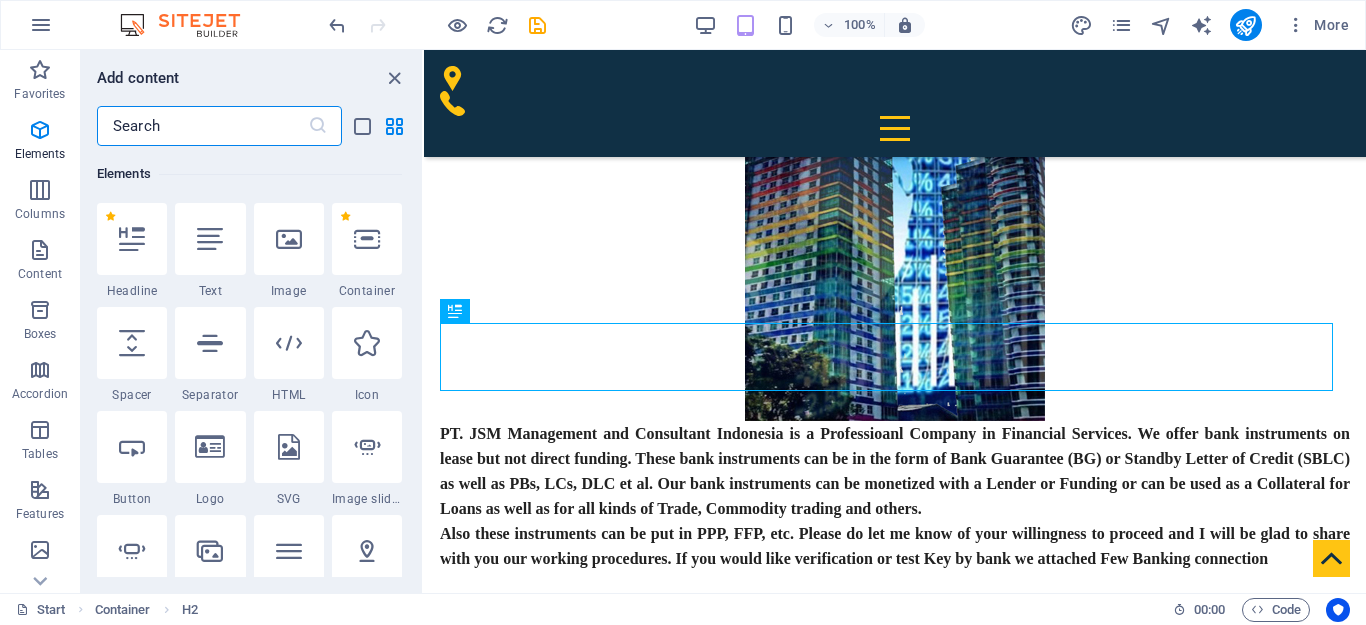 scroll, scrollTop: 213, scrollLeft: 0, axis: vertical 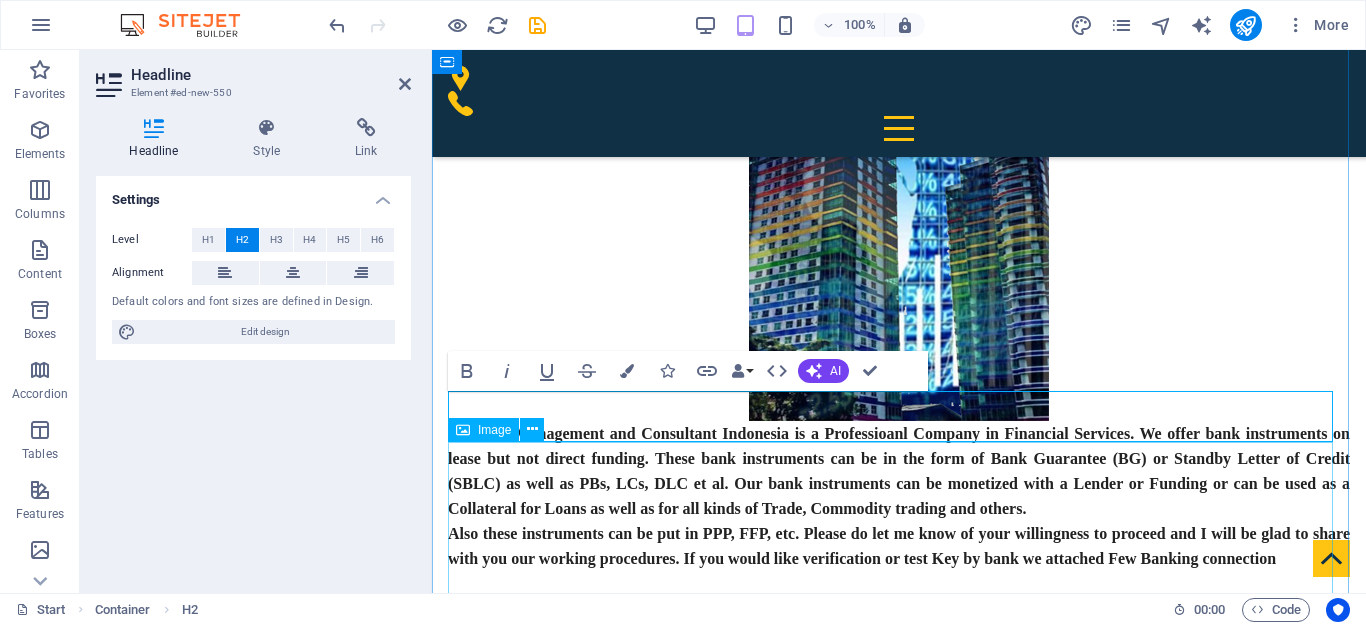 click at bounding box center [899, 1887] 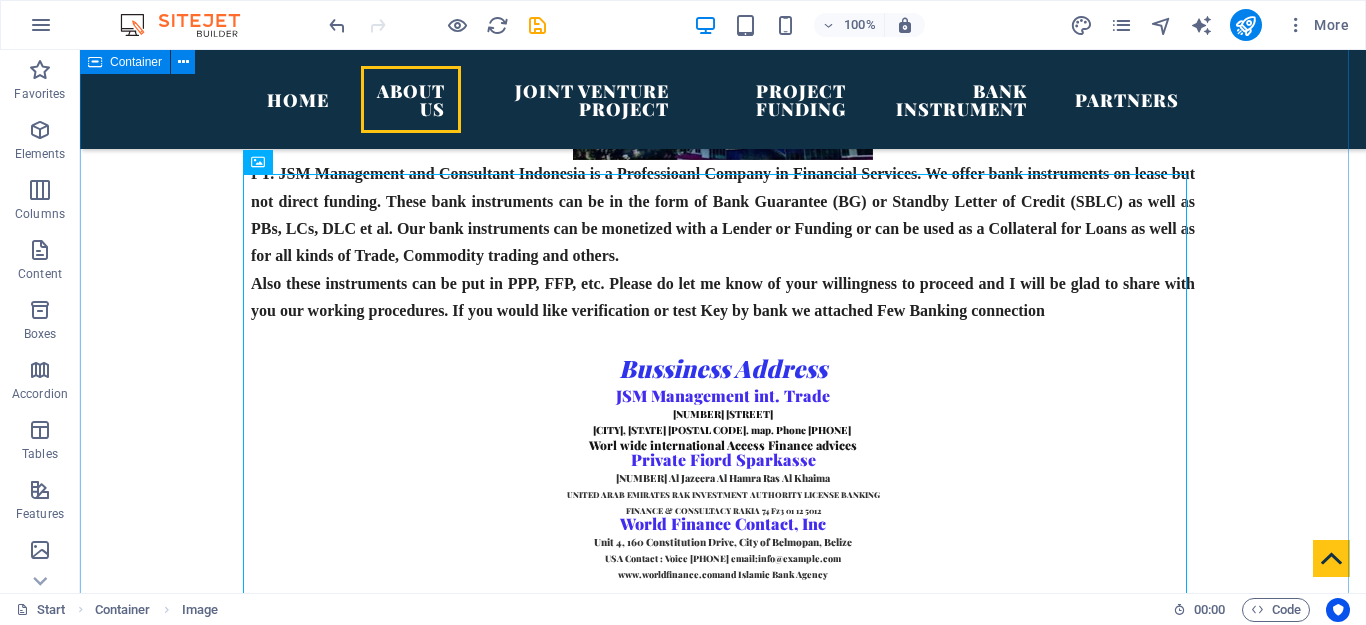 scroll, scrollTop: 1300, scrollLeft: 0, axis: vertical 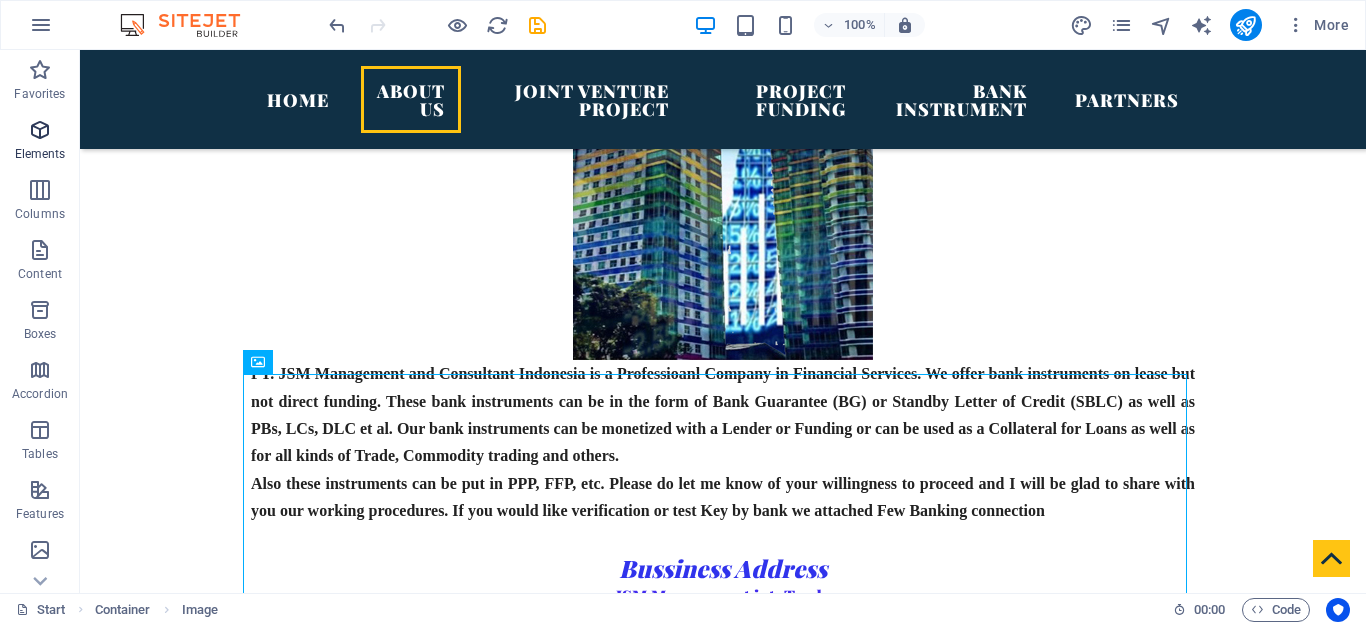 click at bounding box center [40, 130] 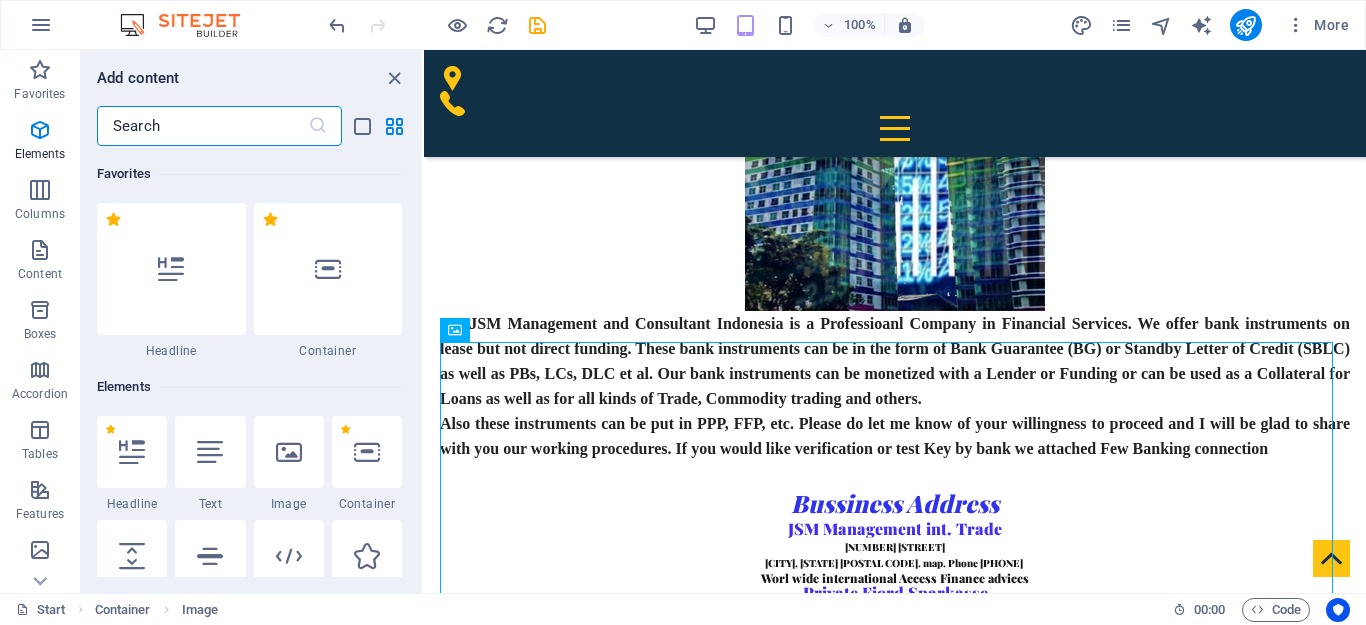 scroll, scrollTop: 1290, scrollLeft: 0, axis: vertical 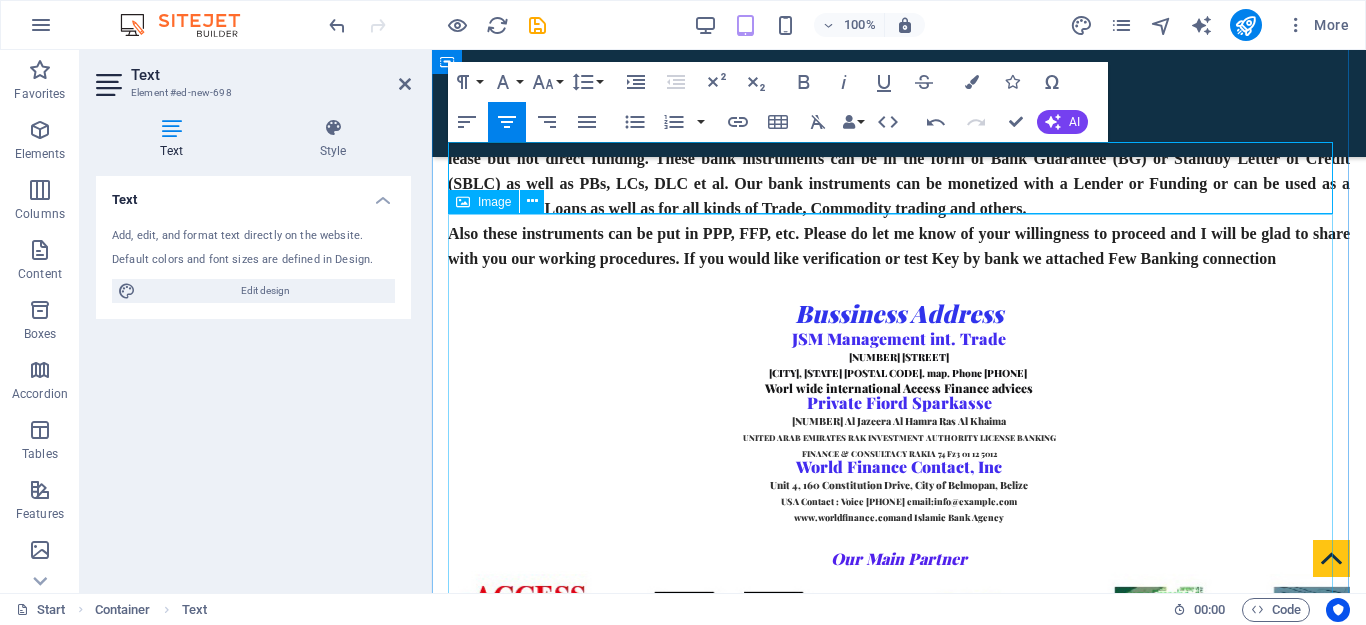 click at bounding box center (899, 1659) 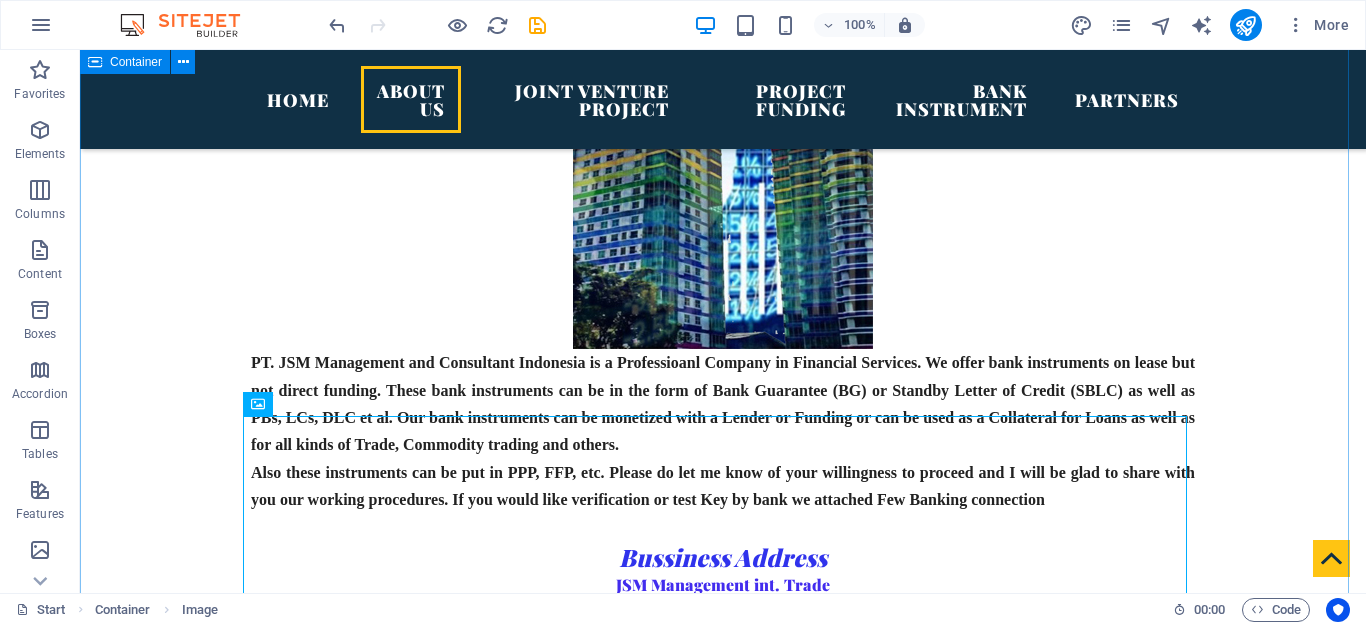 scroll, scrollTop: 1411, scrollLeft: 0, axis: vertical 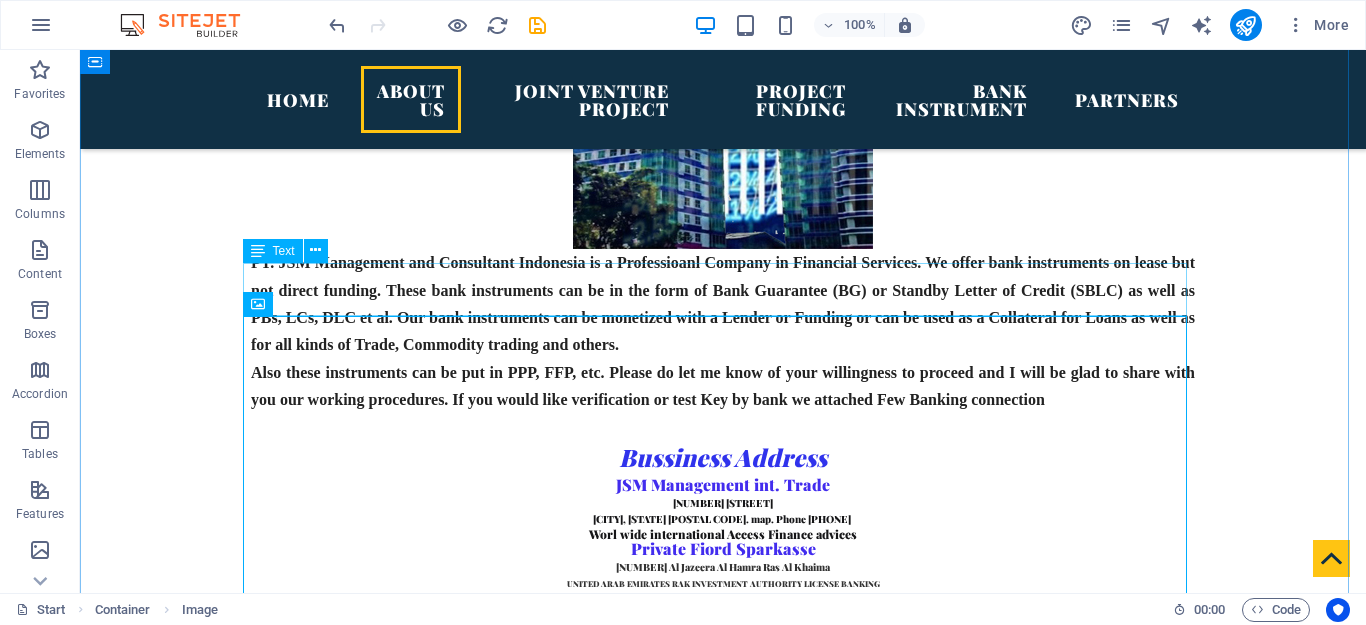 click on "WE ARE FROM BANK INSTRUMENT BUSINESS MANAGEMENT FOR THOSE WHO HAVE FUNDS FROM 5 MUSD TO 100 MIUSD WE CAN ROLLS 30 % TO 40% RETURN BACK UP BANK GUARANTEE. TERMS AND CONDITIONS AVAILABLE" at bounding box center [723, 1593] 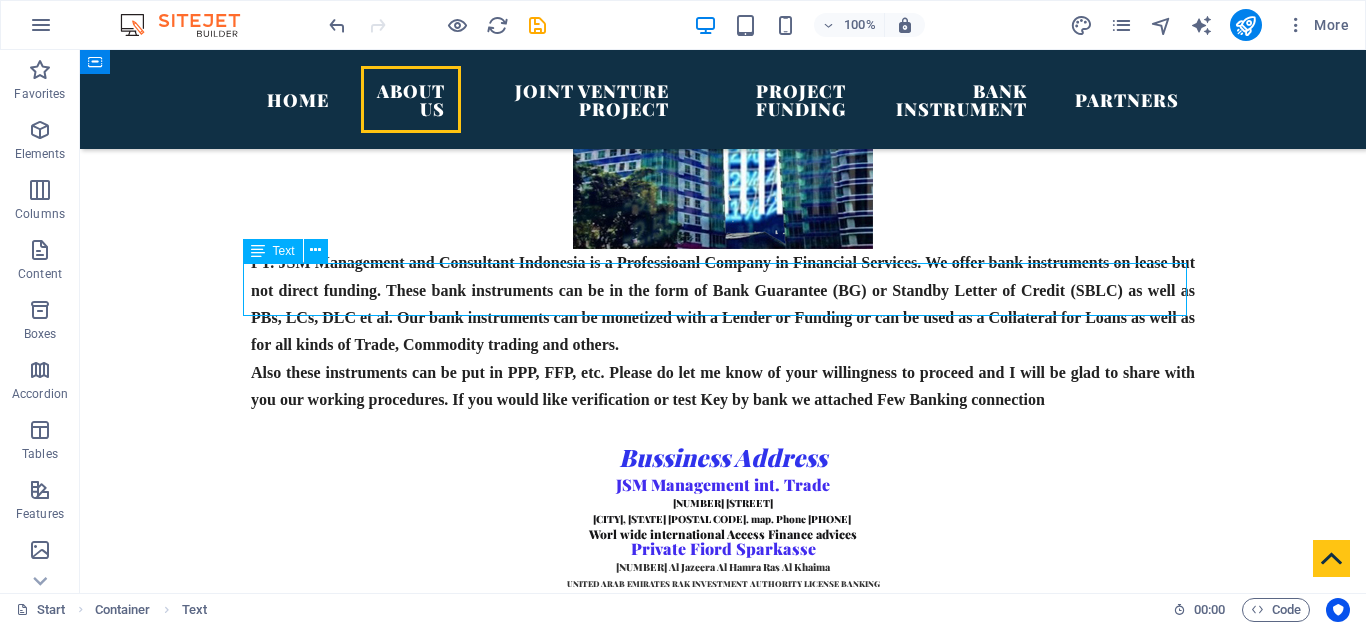 click on "WE ARE FROM BANK INSTRUMENT BUSINESS MANAGEMENT FOR THOSE WHO HAVE FUNDS FROM 5 MUSD TO 100 MIUSD WE CAN ROLLS 30 % TO 40% RETURN BACK UP BANK GUARANTEE. TERMS AND CONDITIONS AVAILABLE" at bounding box center [723, 1593] 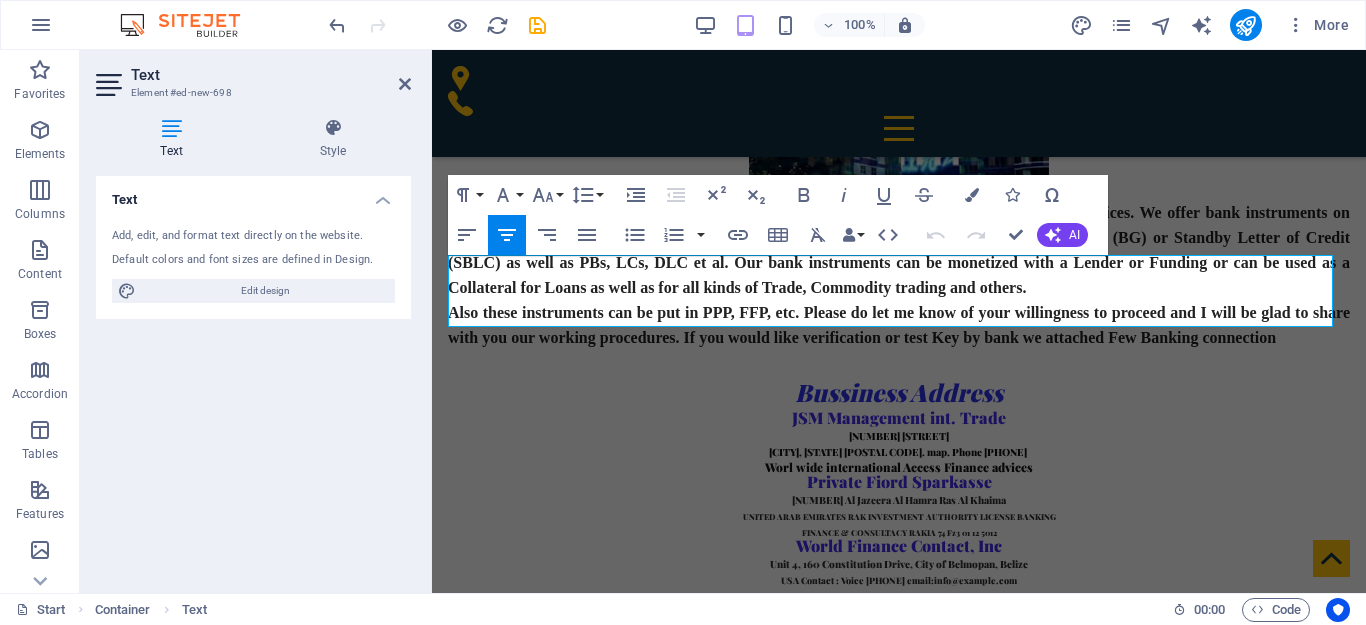 scroll, scrollTop: 1377, scrollLeft: 0, axis: vertical 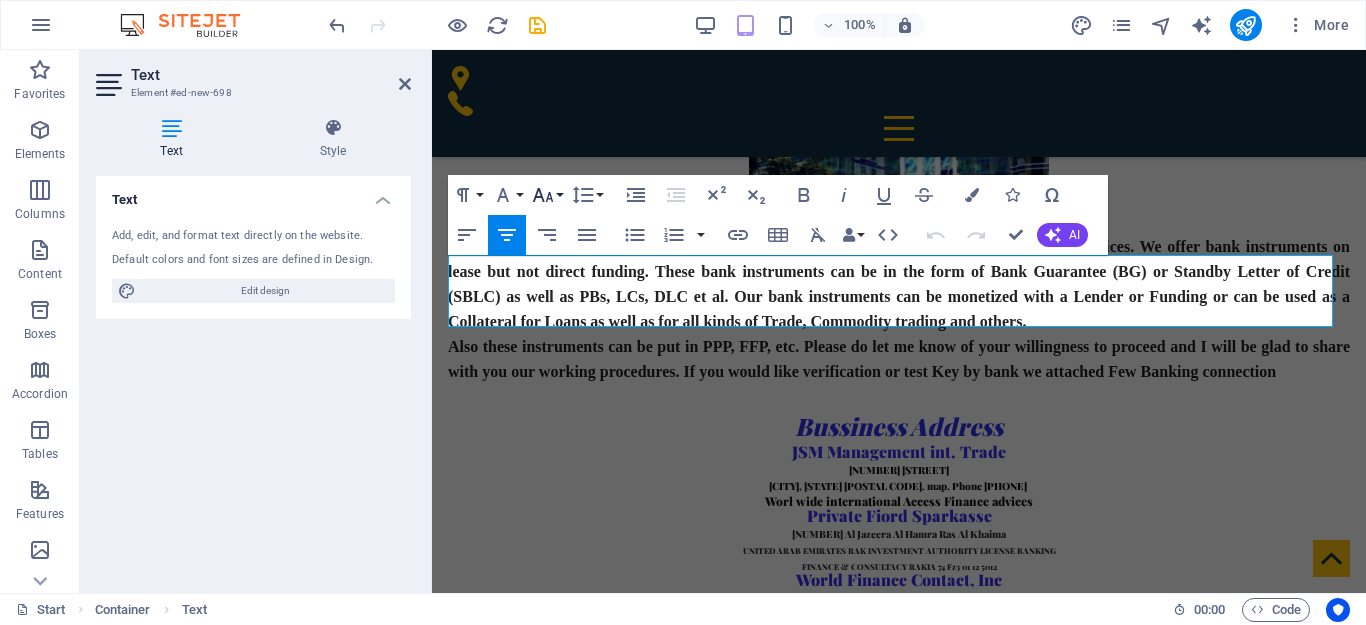 click 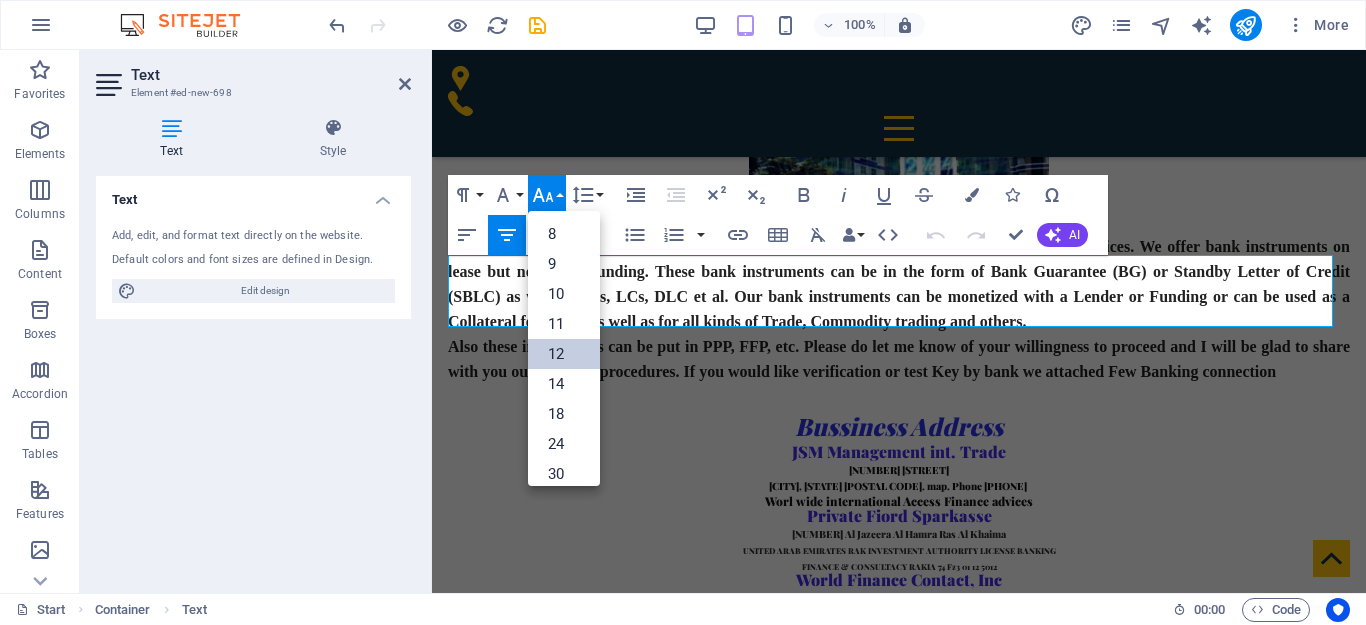 click on "12" at bounding box center (564, 354) 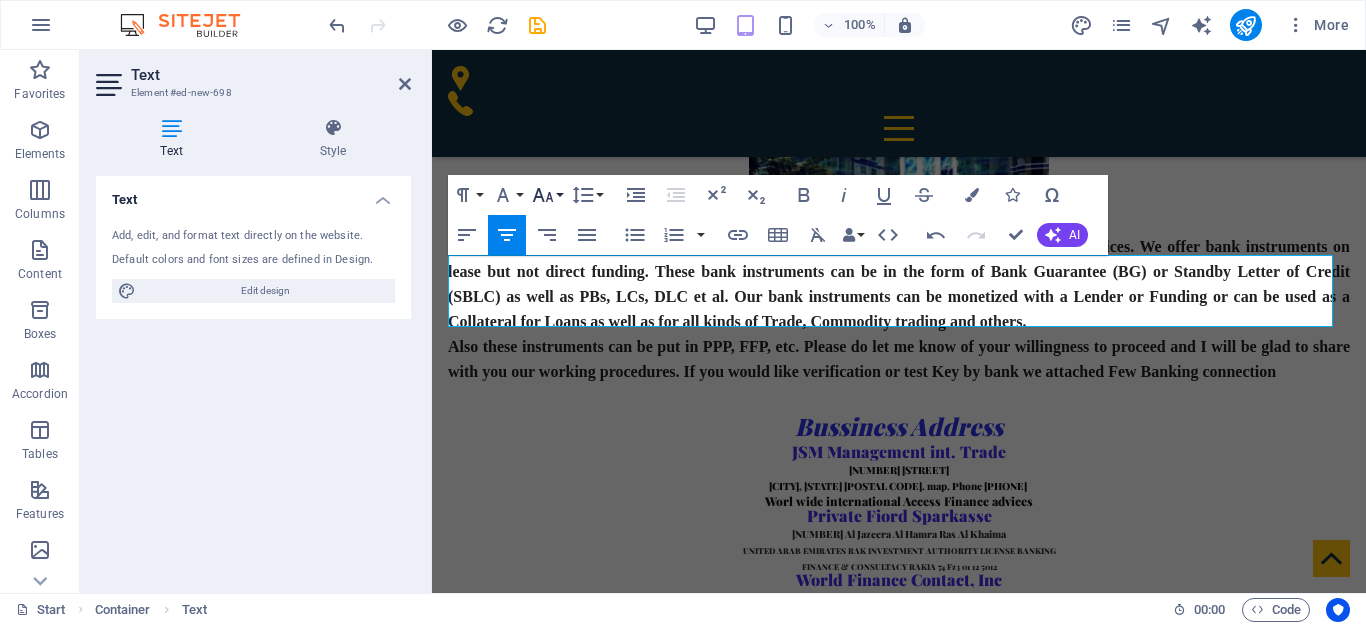 click 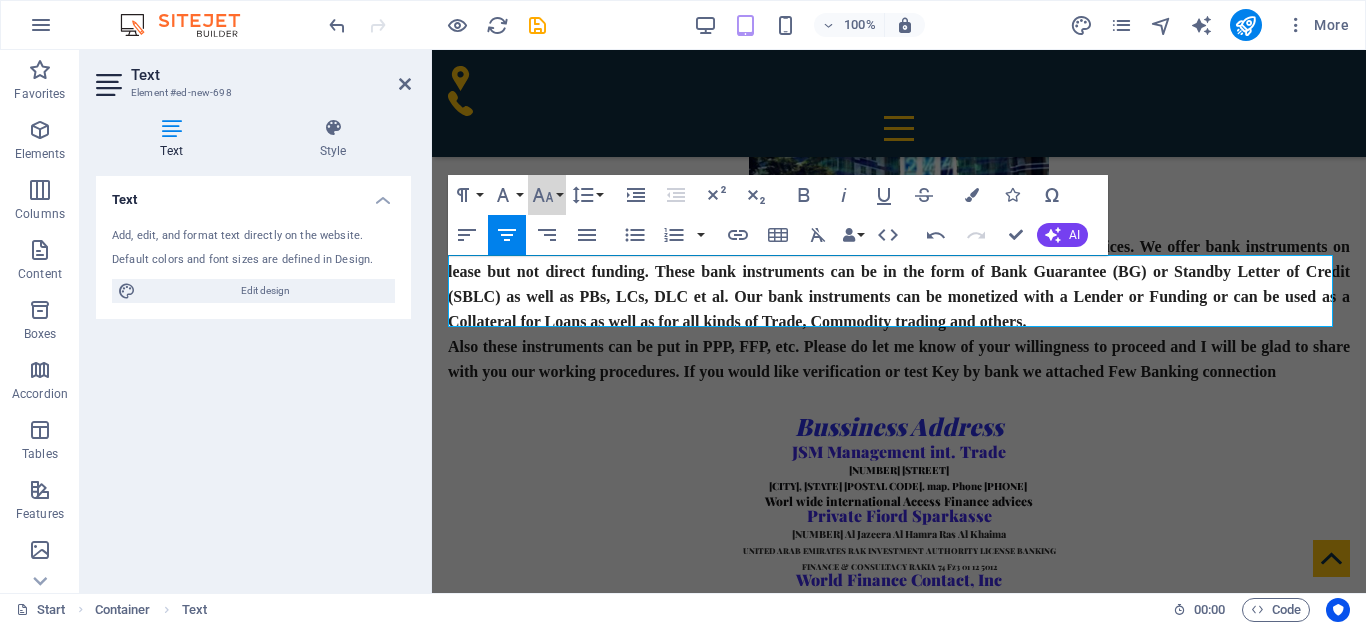scroll, scrollTop: 143, scrollLeft: 0, axis: vertical 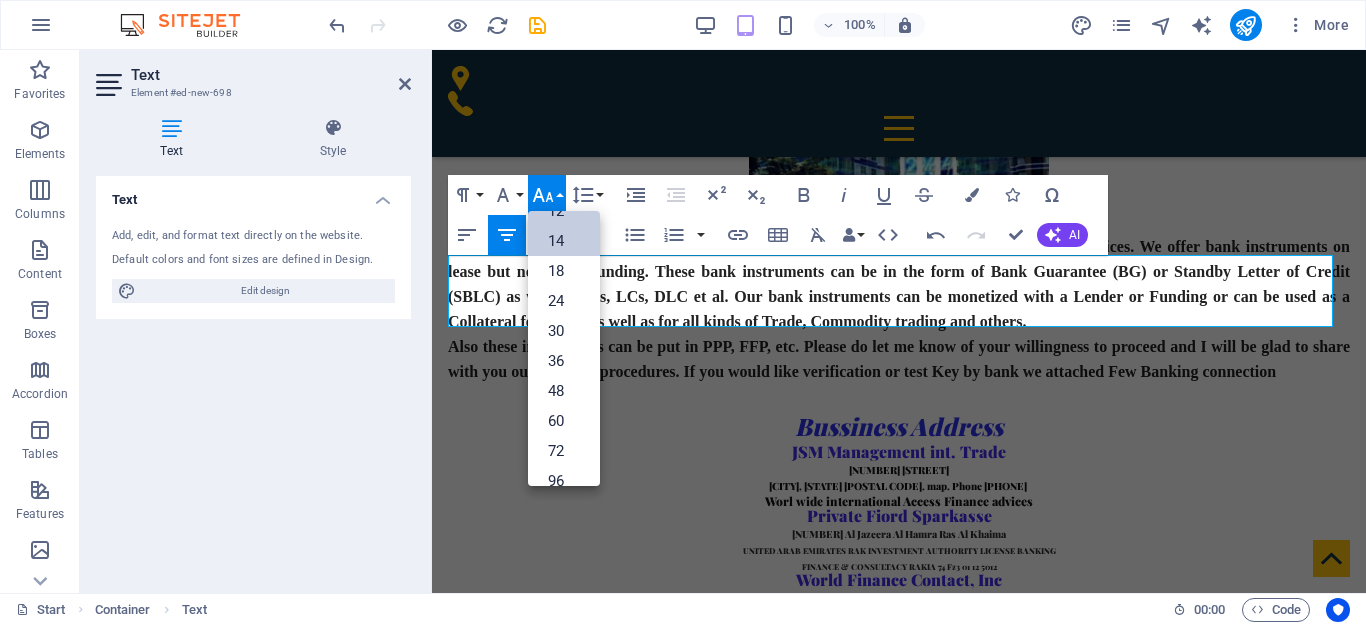 click on "14" at bounding box center (564, 241) 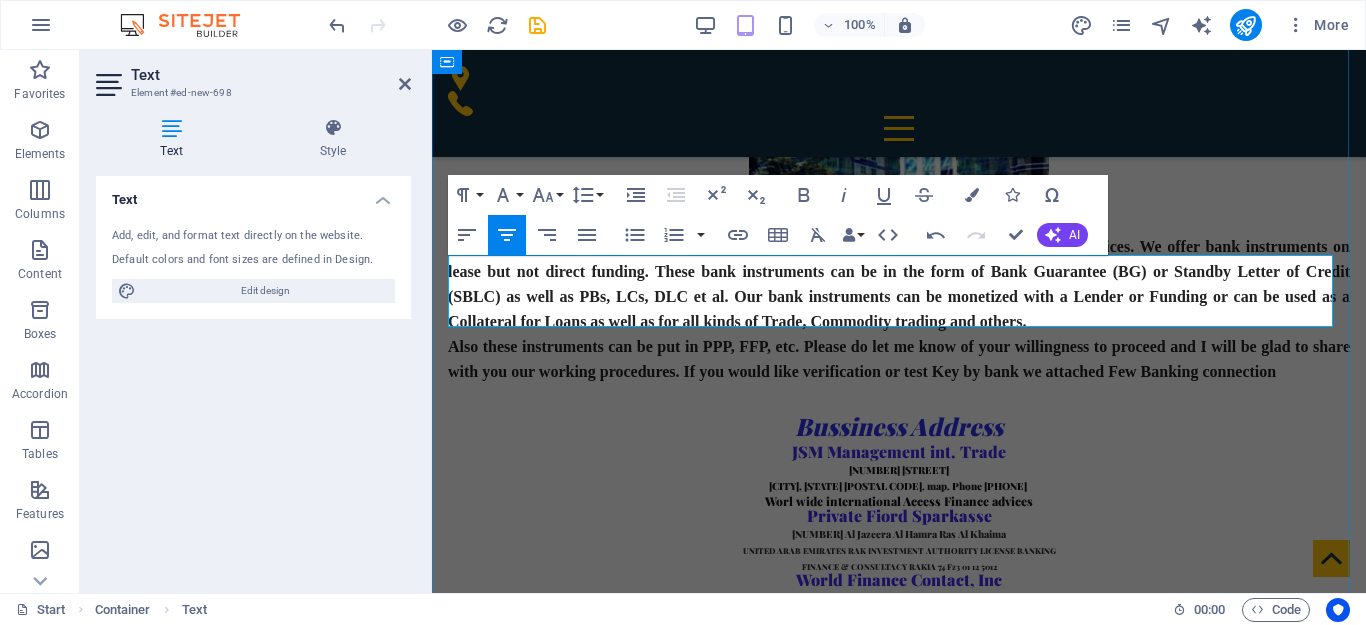 click on "​ WE ARE FROM BANK INSTRUMENT BUSINESS MANAGEMENT FOR THOSE WHO HAVE FUNDS FROM 5 MUSD TO 100 MIUSD" at bounding box center (899, 1435) 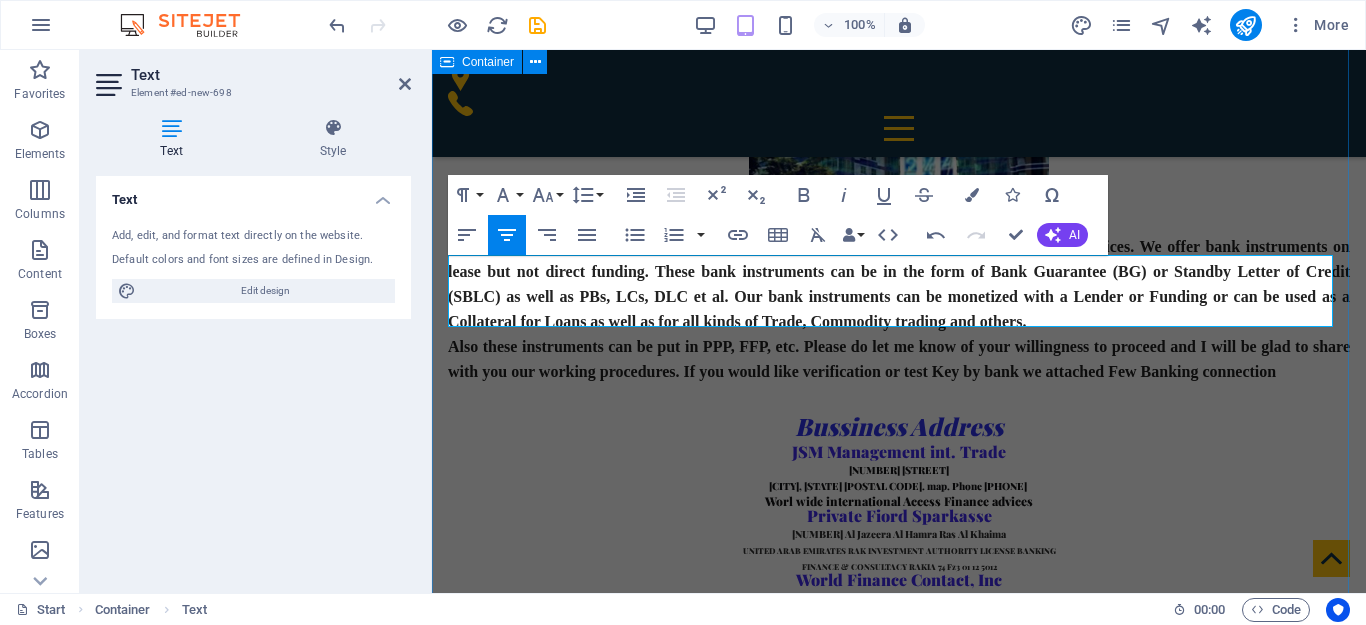 drag, startPoint x: 953, startPoint y: 314, endPoint x: 445, endPoint y: 269, distance: 509.98923 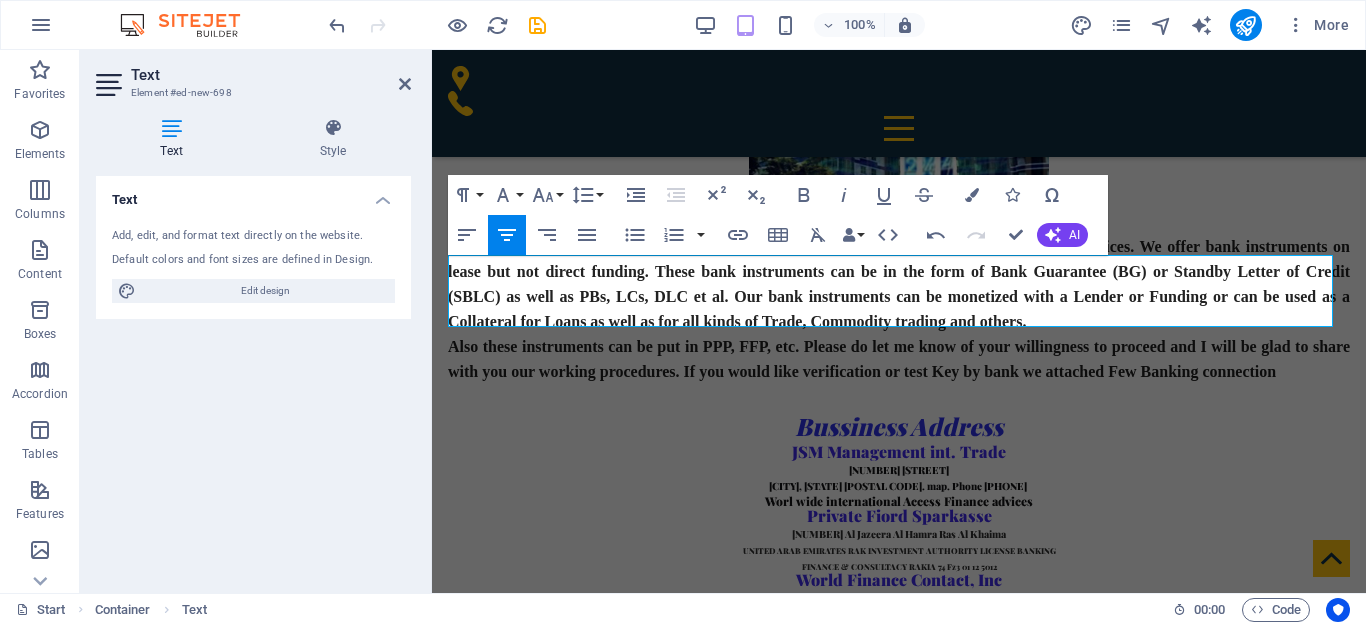 click on "Paragraph Format Normal Heading 1 Heading 2 Heading 3 Heading 4 Heading 5 Heading 6 Code Font Family Arial Georgia Impact Tahoma Times New Roman Verdana Montserrat Playfair Display Font Size 8 9 10 11 12 14 18 24 30 36 48 60 72 96 Line Height Default Single 1.15 1.5 Double" at bounding box center [527, 195] 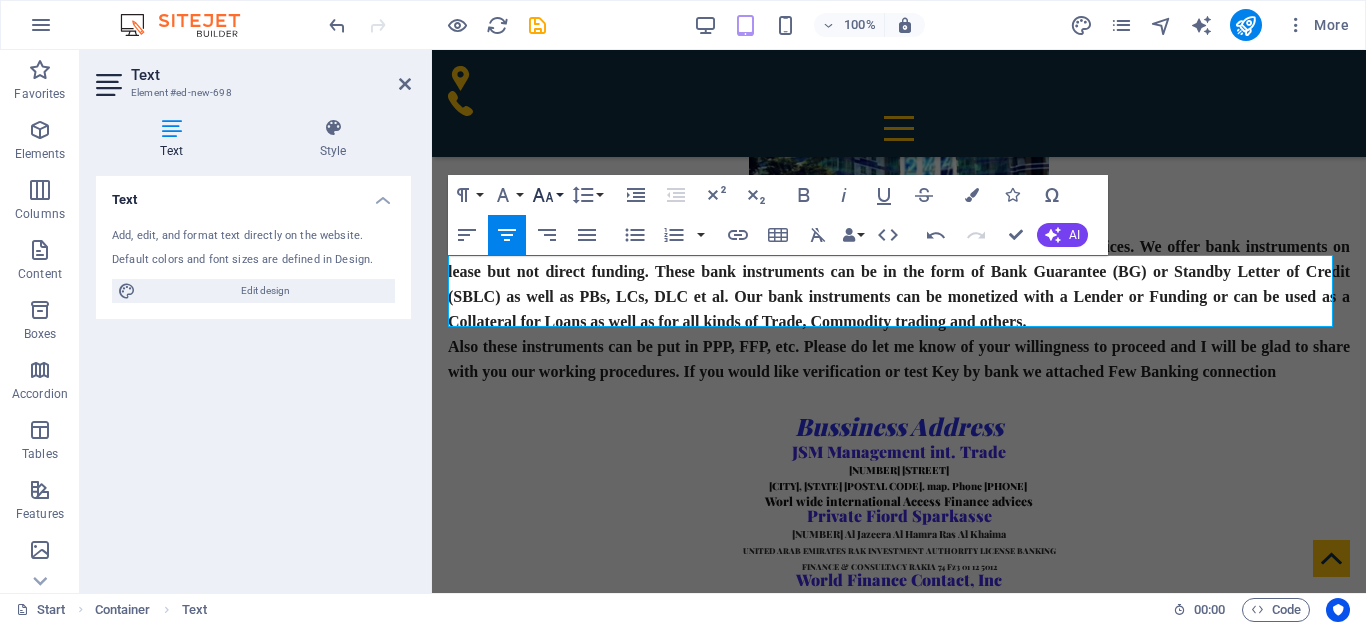 click 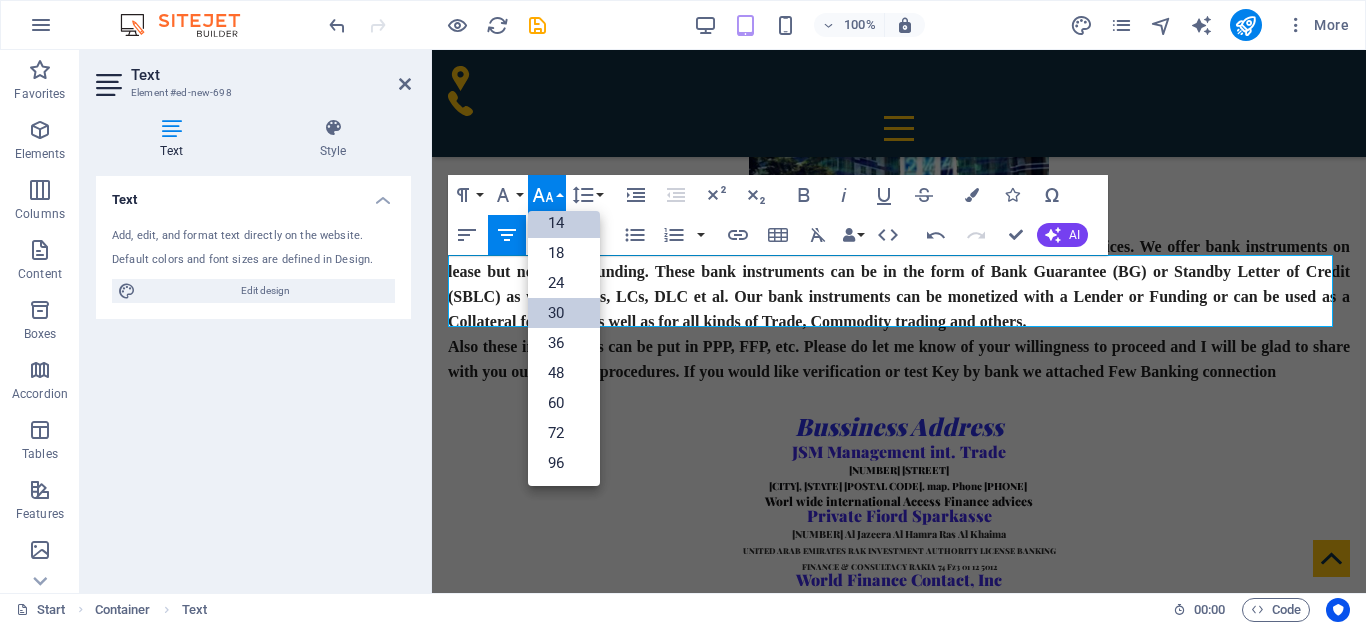 scroll, scrollTop: 161, scrollLeft: 0, axis: vertical 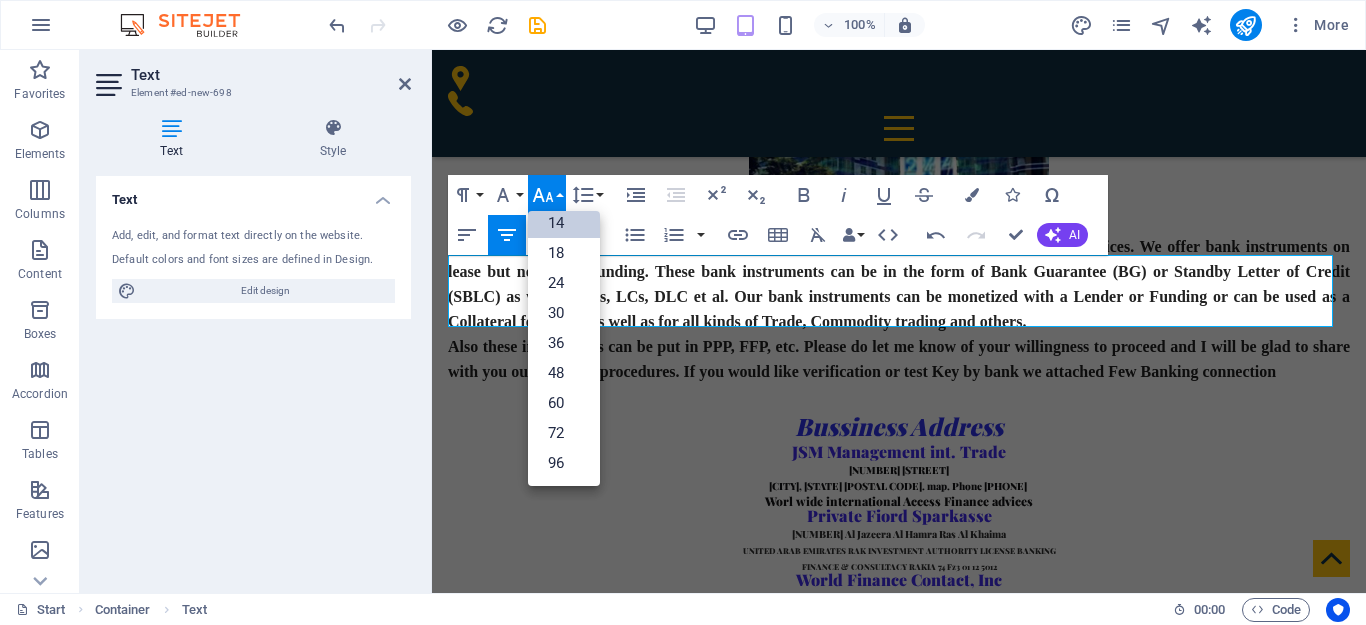 click on "14" at bounding box center (564, 223) 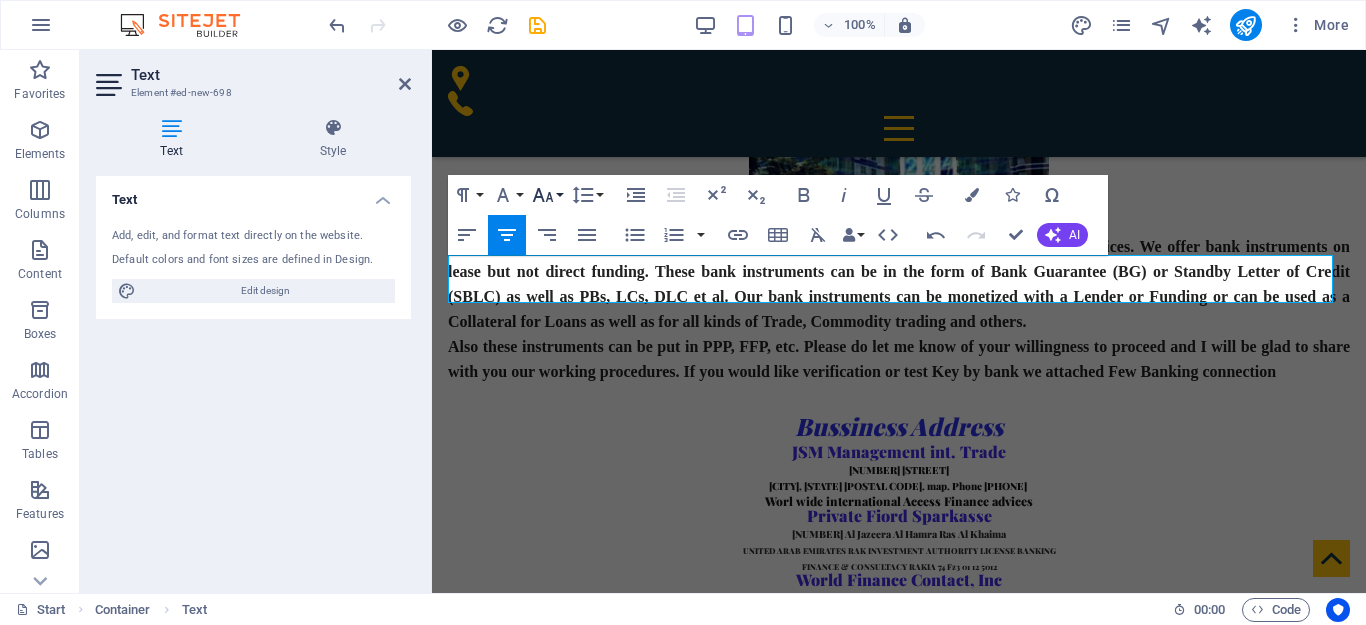 click on "Font Size" at bounding box center (547, 195) 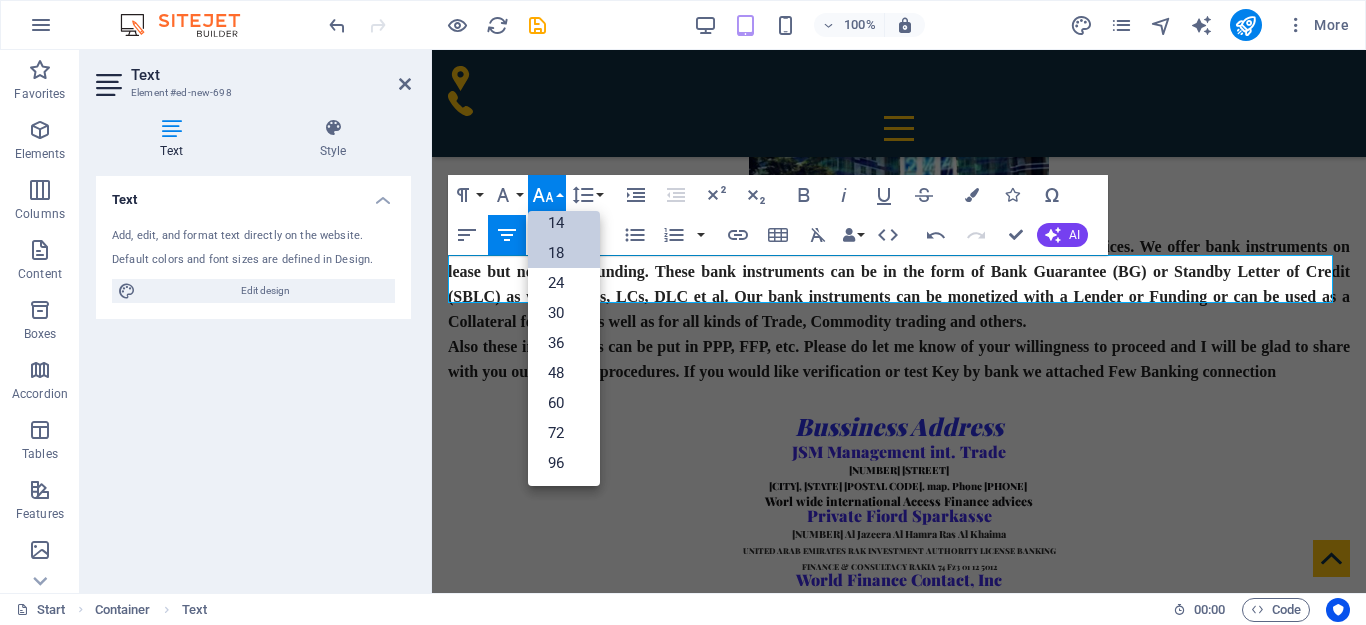 click on "18" at bounding box center [564, 253] 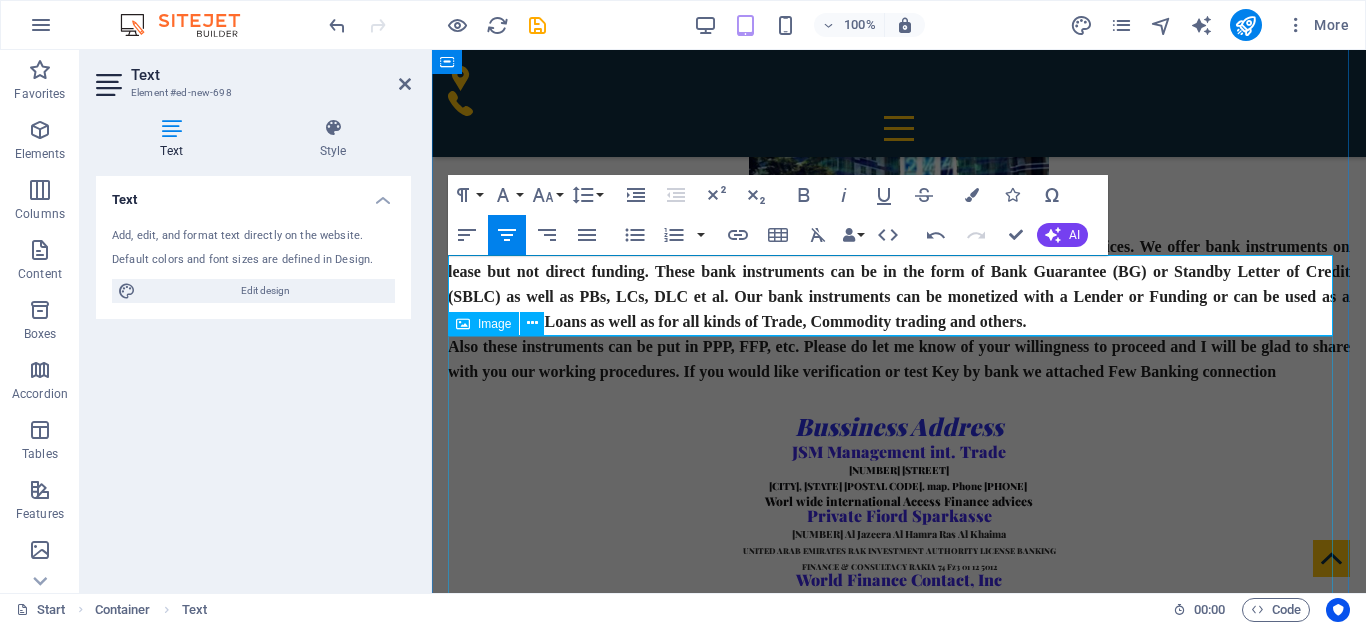 click at bounding box center [899, 1781] 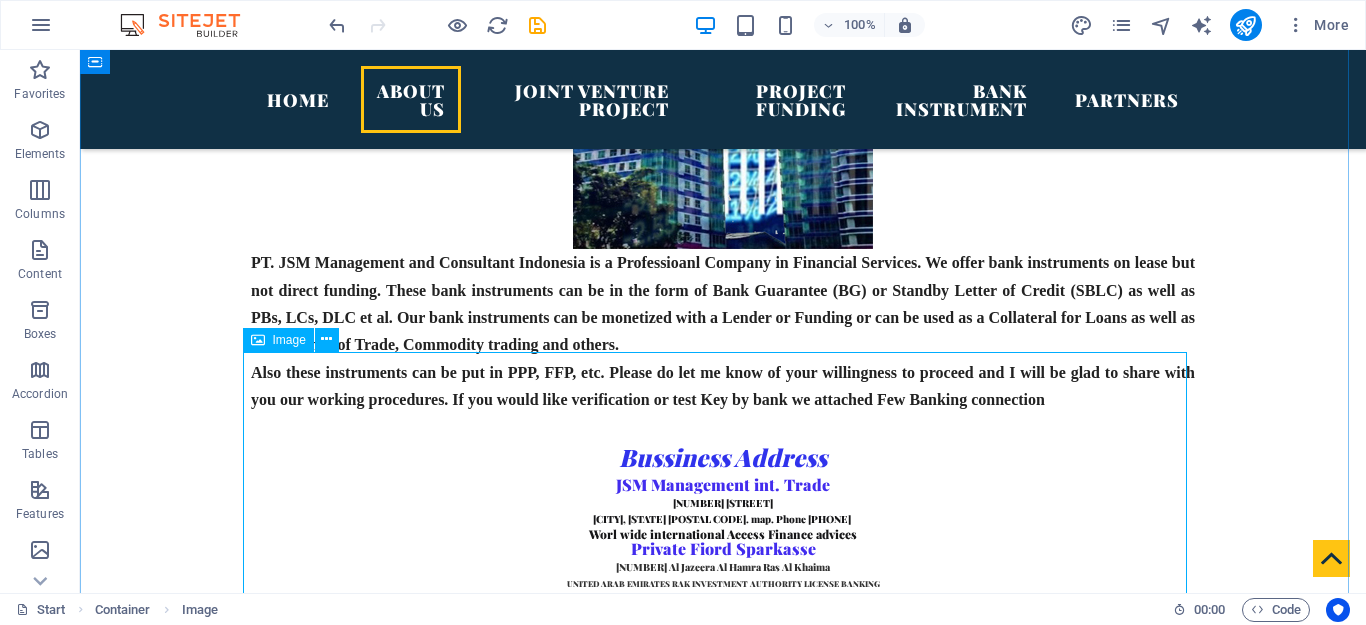 scroll, scrollTop: 1311, scrollLeft: 0, axis: vertical 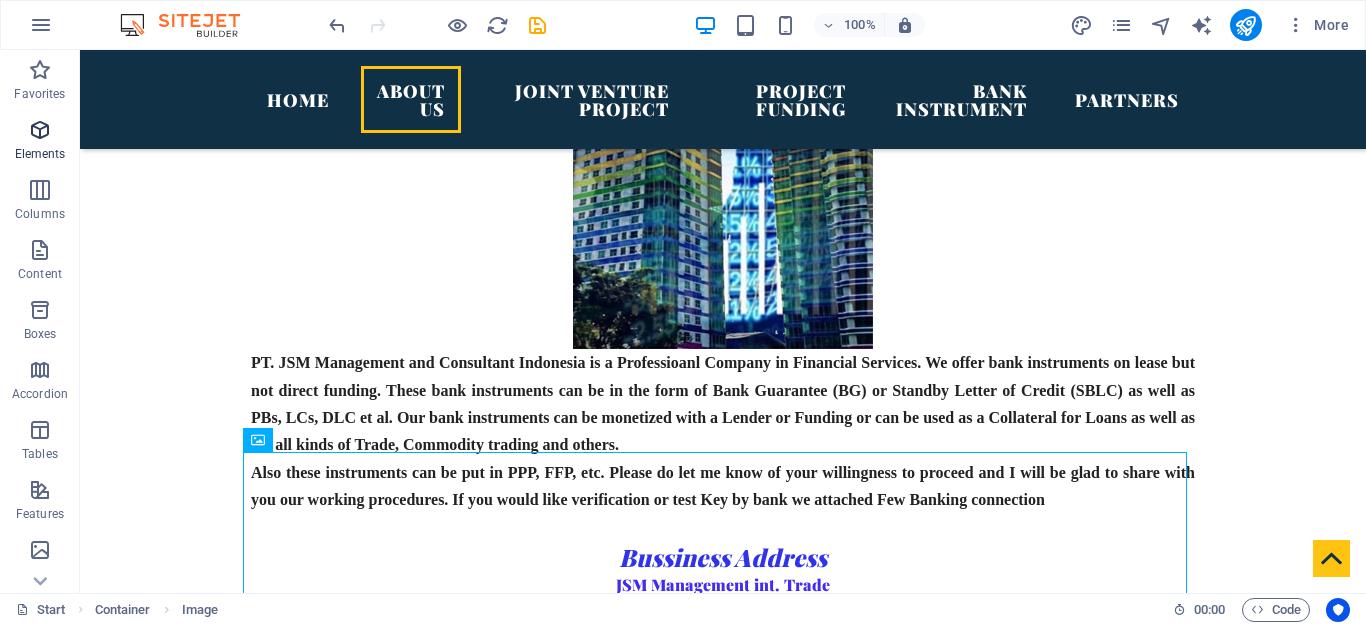 click at bounding box center [40, 130] 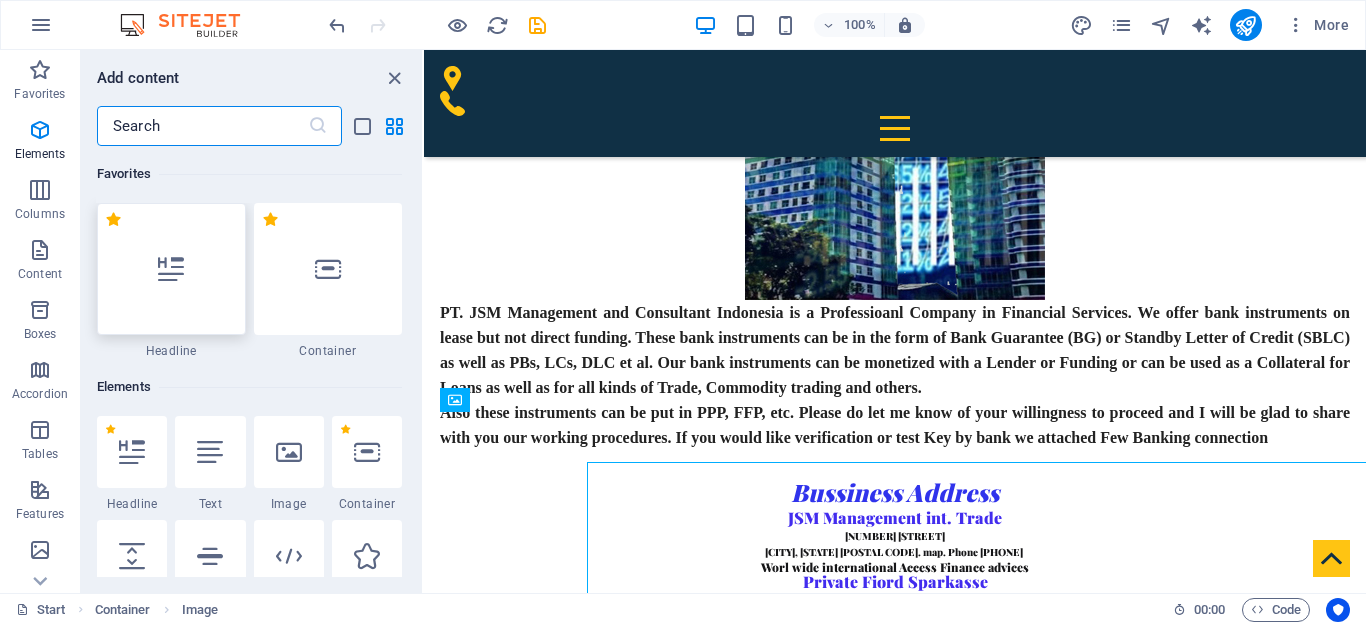 scroll, scrollTop: 1301, scrollLeft: 0, axis: vertical 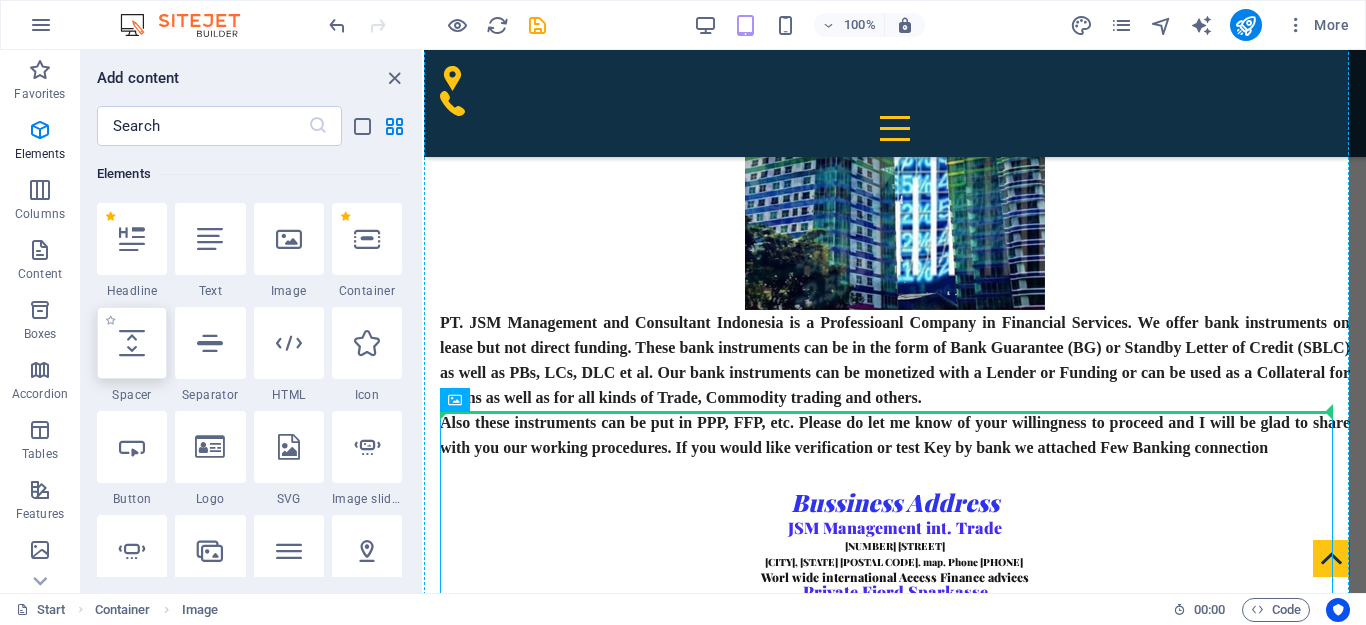 select on "px" 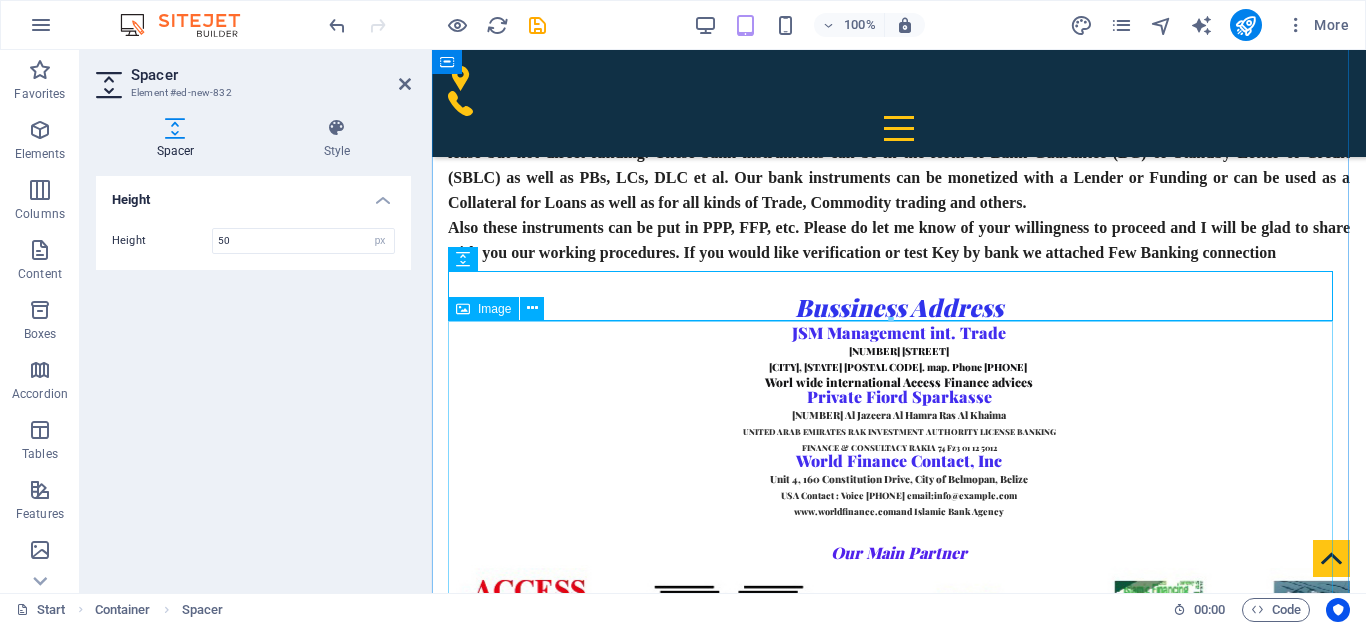 scroll, scrollTop: 1501, scrollLeft: 0, axis: vertical 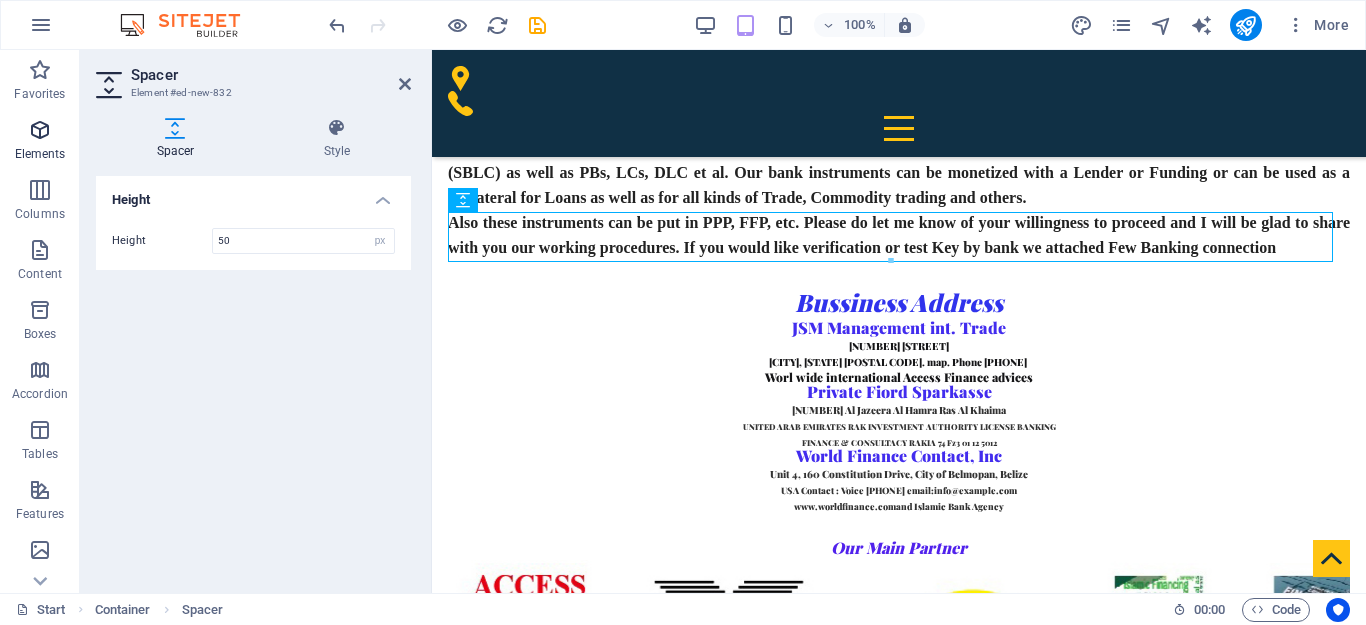 click at bounding box center (40, 130) 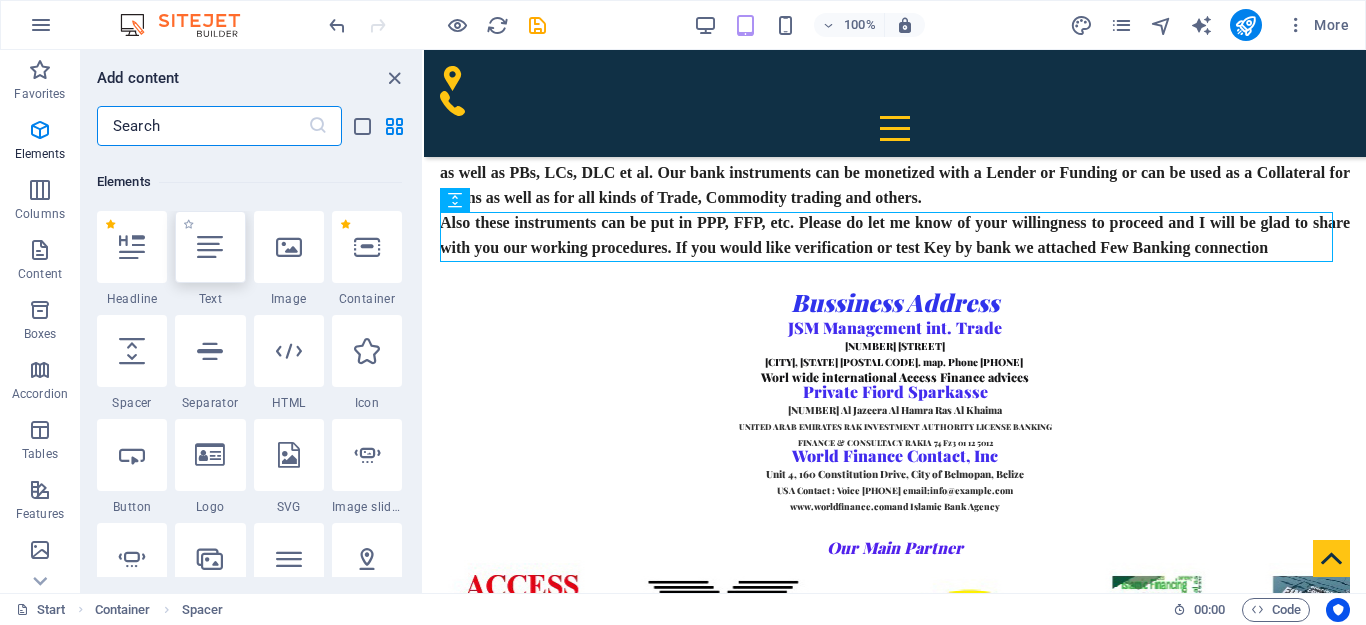 scroll, scrollTop: 213, scrollLeft: 0, axis: vertical 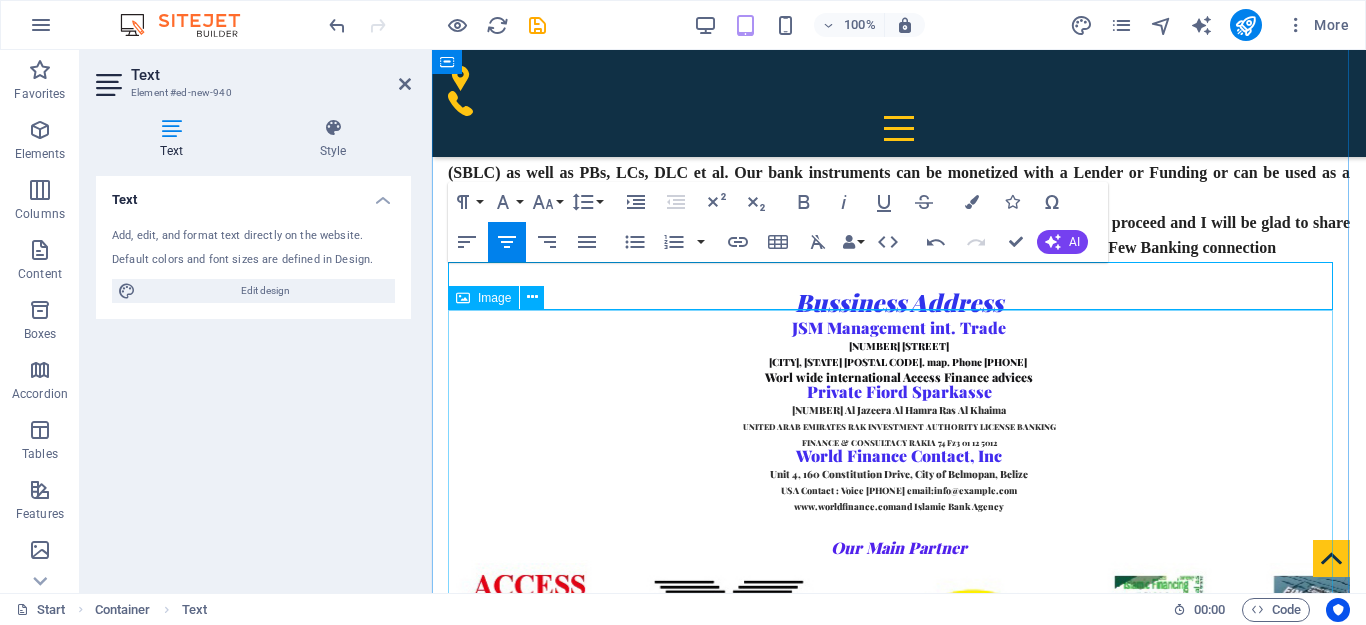 click at bounding box center (899, 1755) 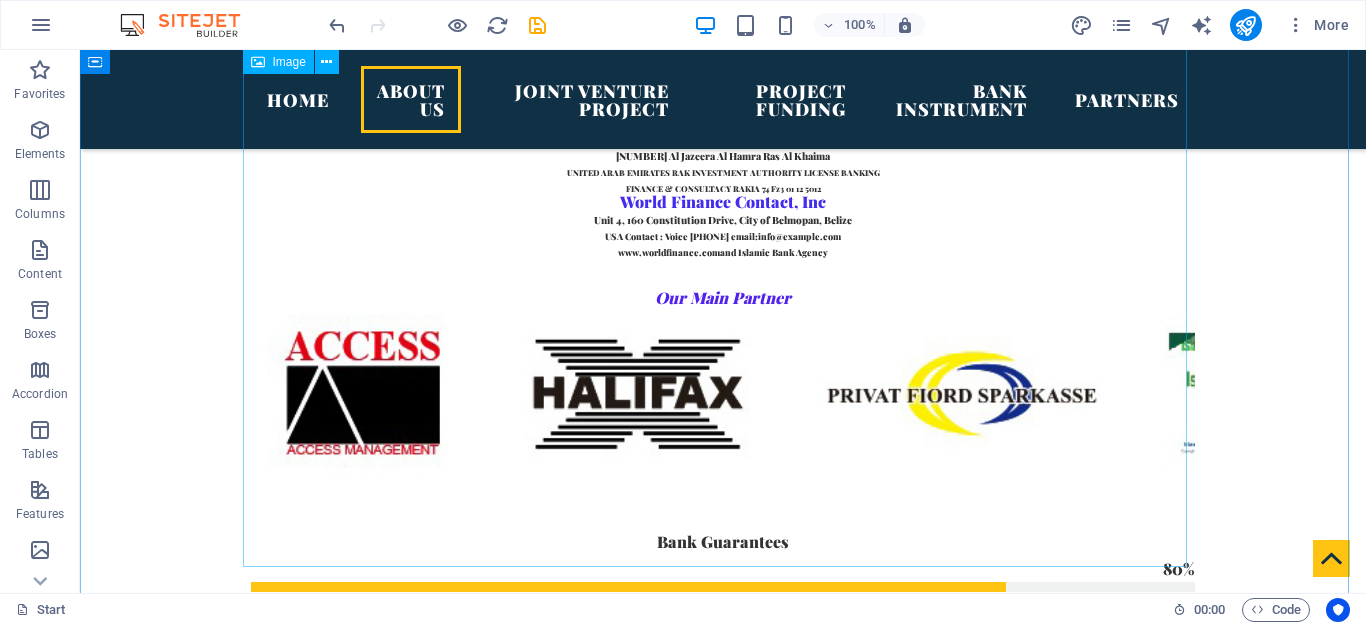 scroll, scrollTop: 1522, scrollLeft: 0, axis: vertical 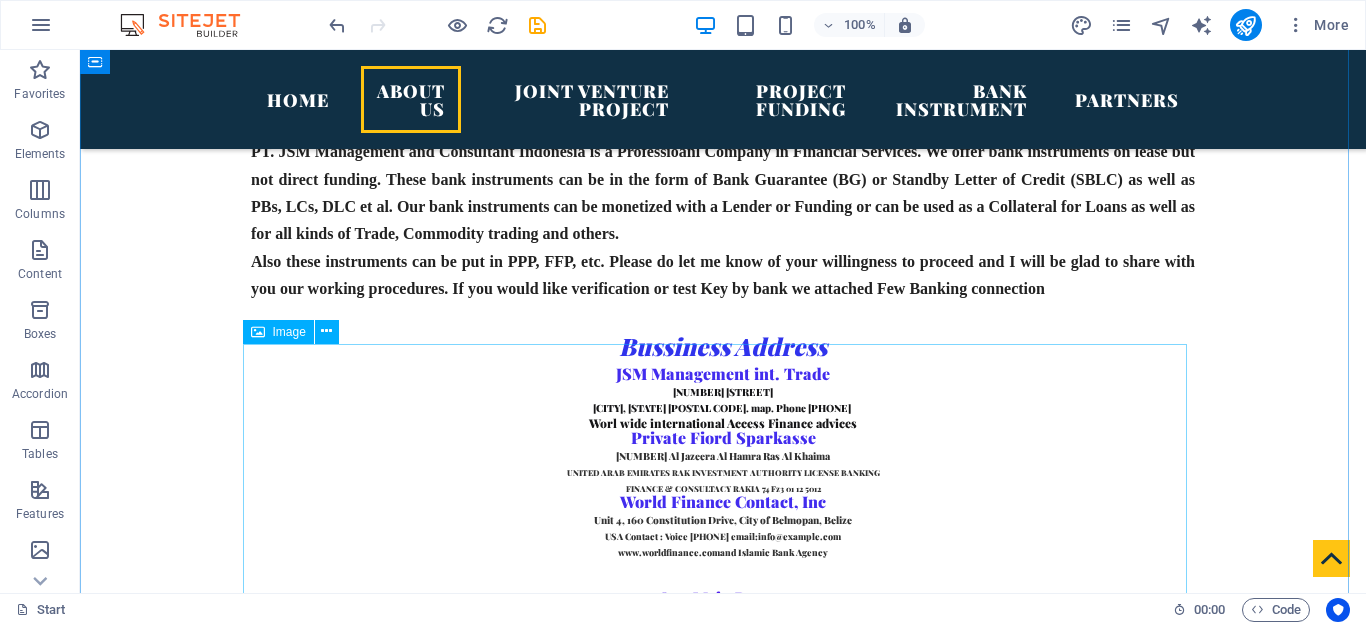 click at bounding box center [723, 1909] 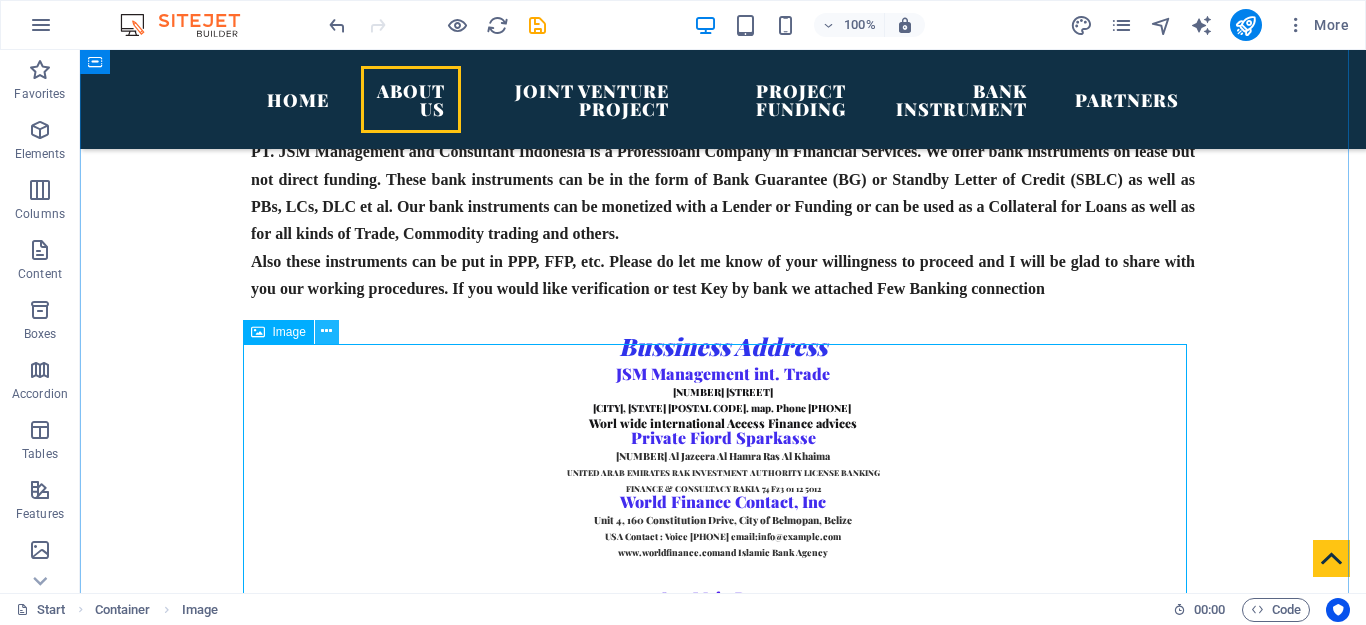 click at bounding box center (326, 331) 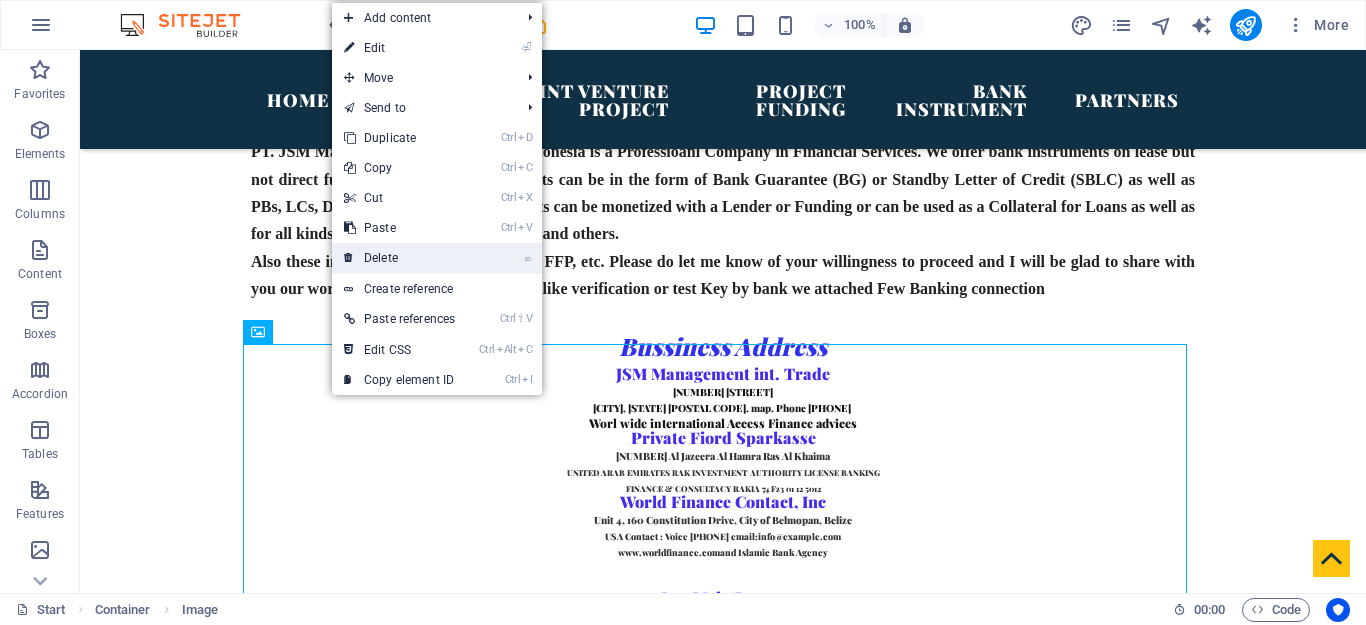 click on "⌦  Delete" at bounding box center [399, 258] 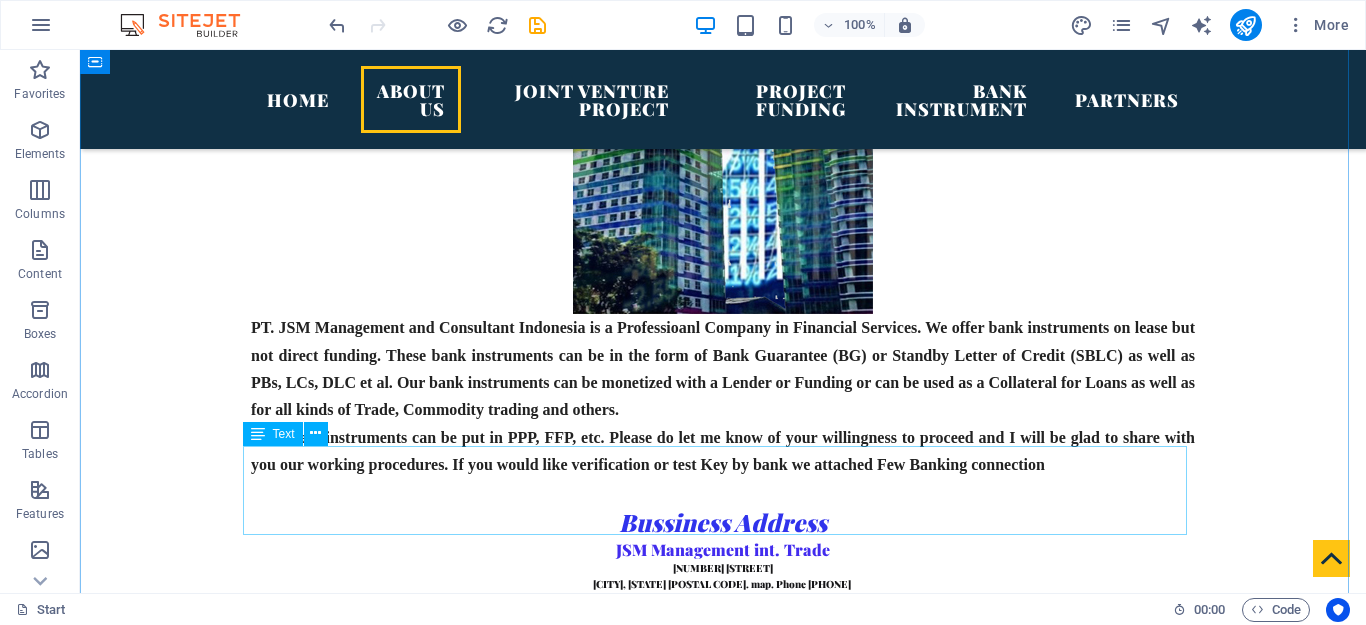 scroll, scrollTop: 1422, scrollLeft: 0, axis: vertical 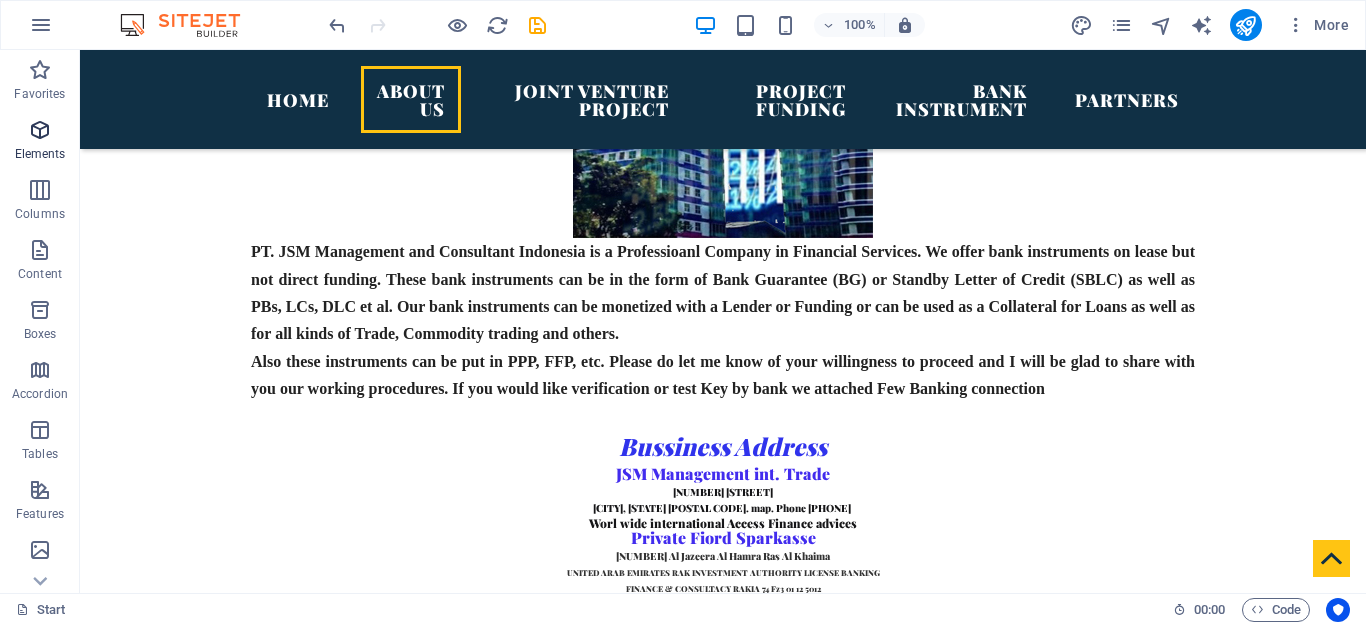 click at bounding box center [40, 130] 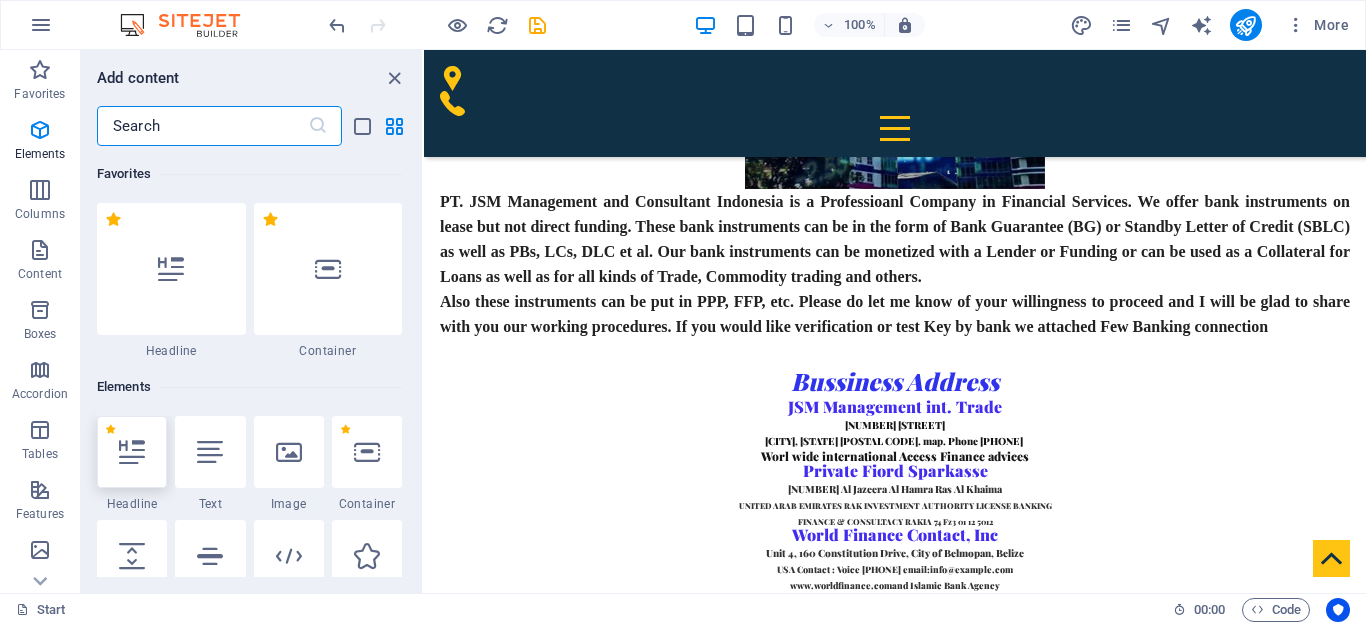 scroll, scrollTop: 1388, scrollLeft: 0, axis: vertical 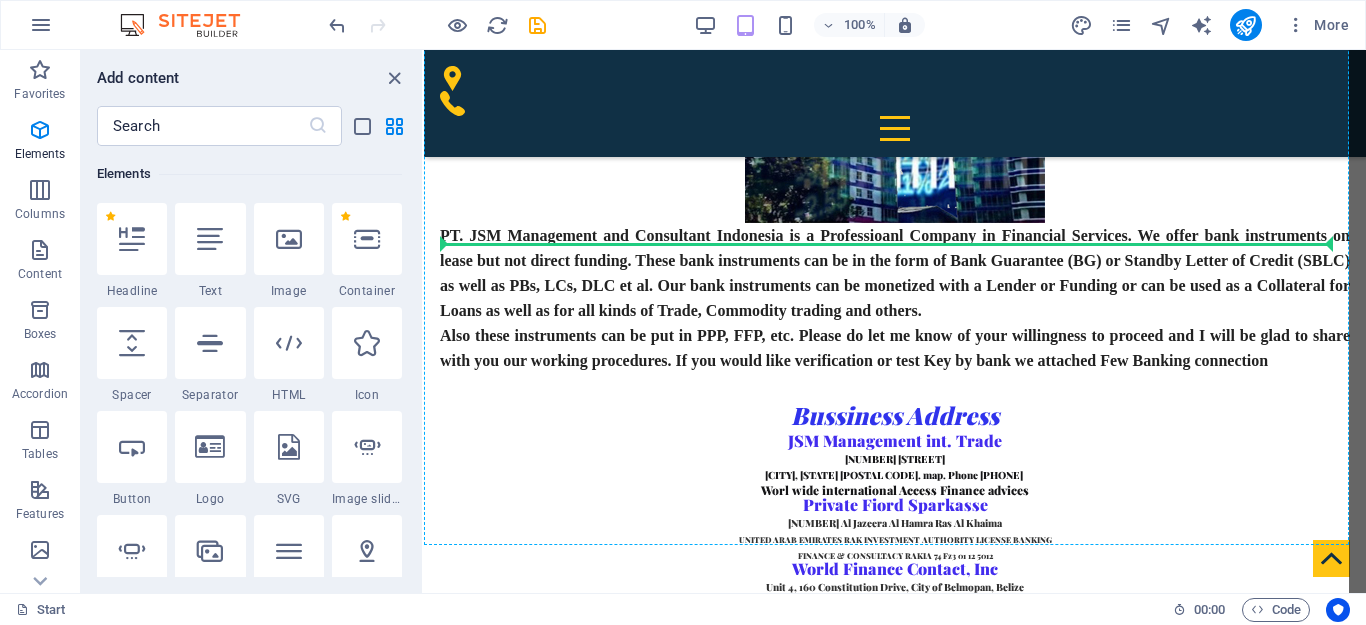 select on "px" 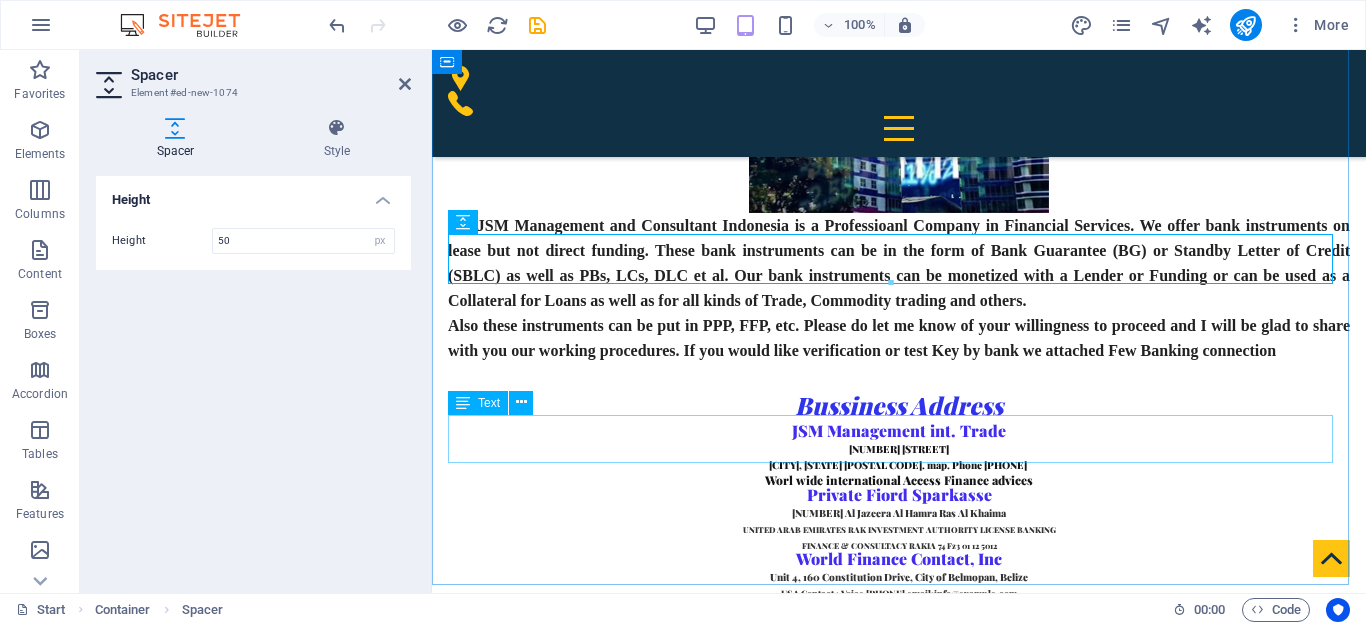 scroll, scrollTop: 1488, scrollLeft: 0, axis: vertical 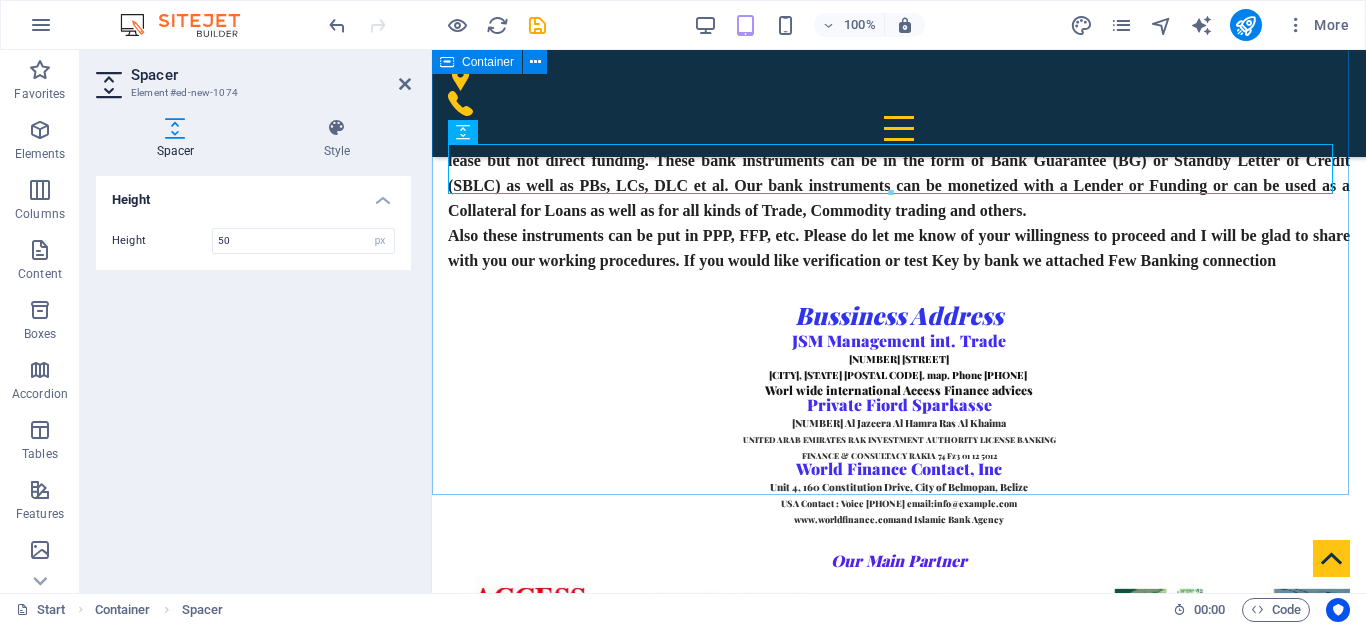 click on "About JSM Management PT. JSM Management and Consultant Indonesia is a Professioanl Company in Financial Services. We offer bank instruments on lease but not direct funding. These bank instruments can be in the form of Bank Guarantee (BG) or Standby Letter of Credit (SBLC) as well as PBs, LCs, DLC et al. Our bank instruments can be monetized with a Lender or Funding or can be used as a Collateral for Loans as well as for all kinds of Trade, Commodity trading and others. Also these instruments can be put in PPP, FFP, etc. Please do let me know of your willingness to proceed and I will be glad to share with you our working procedures. If you would like verification or test Key by bank we attached Few Banking connection Bussiness Address JSM Management int. Trade [NUMBER] [STREET] [CITY], [STATE] [POSTAL CODE]. map. Phone [PHONE] Worl wide international Access Finance advices Private Fiord Sparkasse [NUMBER] Al Jazeera Al Hamra Ras Al Khaima UNITED ARAB EMIRATES RAK INVESTMENT AUTHORITY LICENSE BANKING 80%" at bounding box center [899, 632] 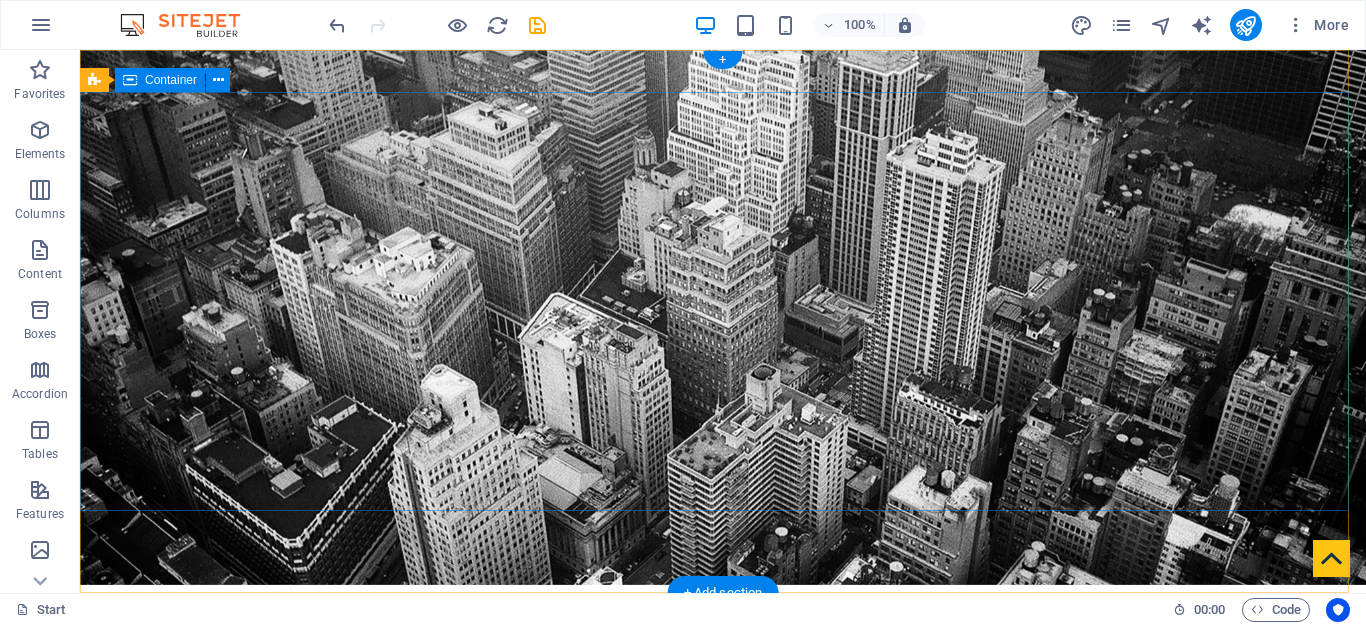 scroll, scrollTop: 0, scrollLeft: 0, axis: both 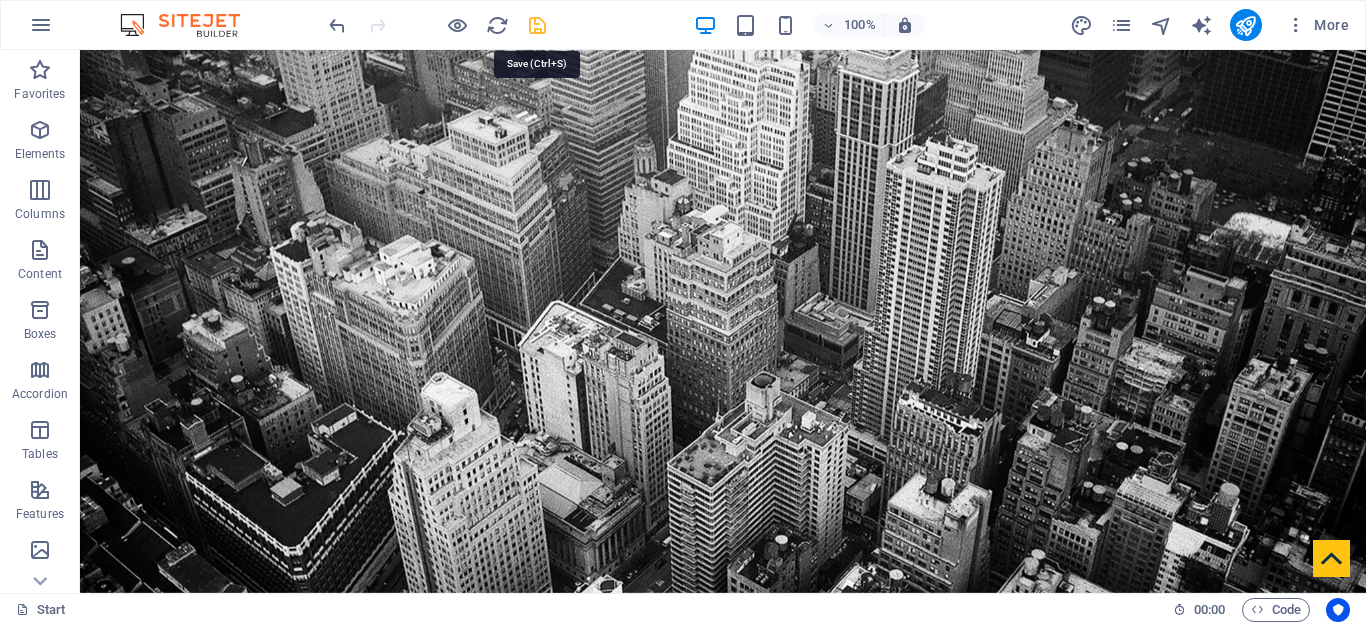 click at bounding box center (537, 25) 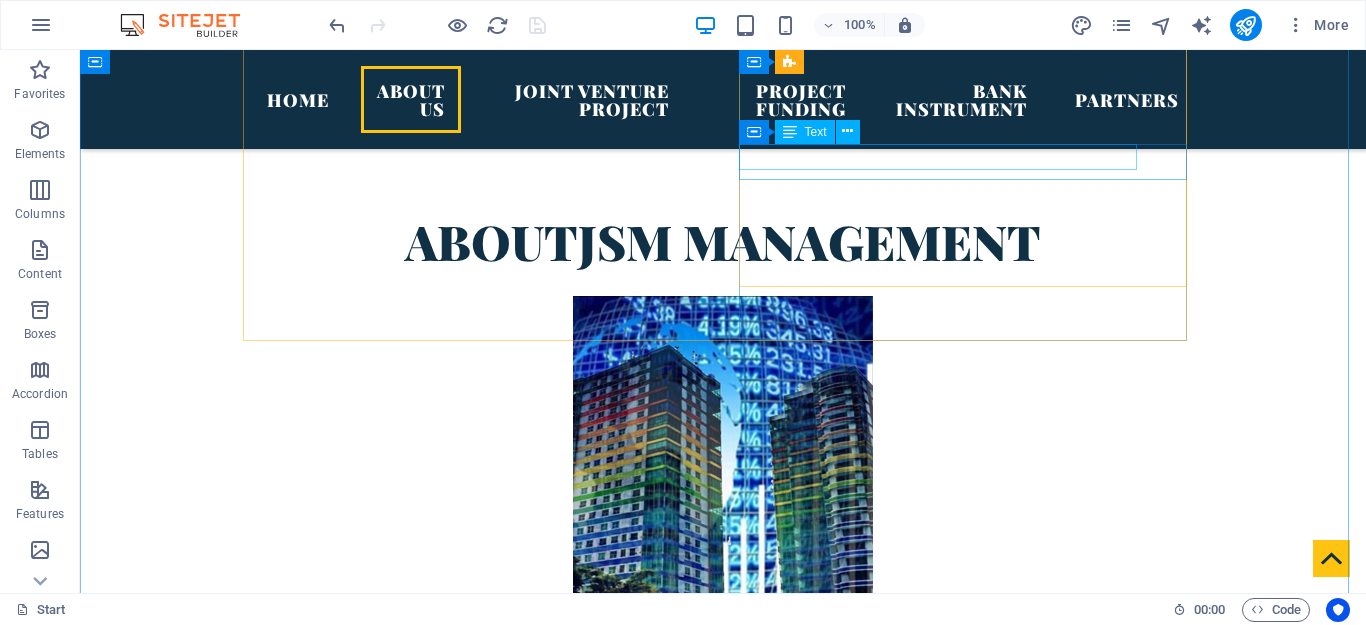scroll, scrollTop: 1000, scrollLeft: 0, axis: vertical 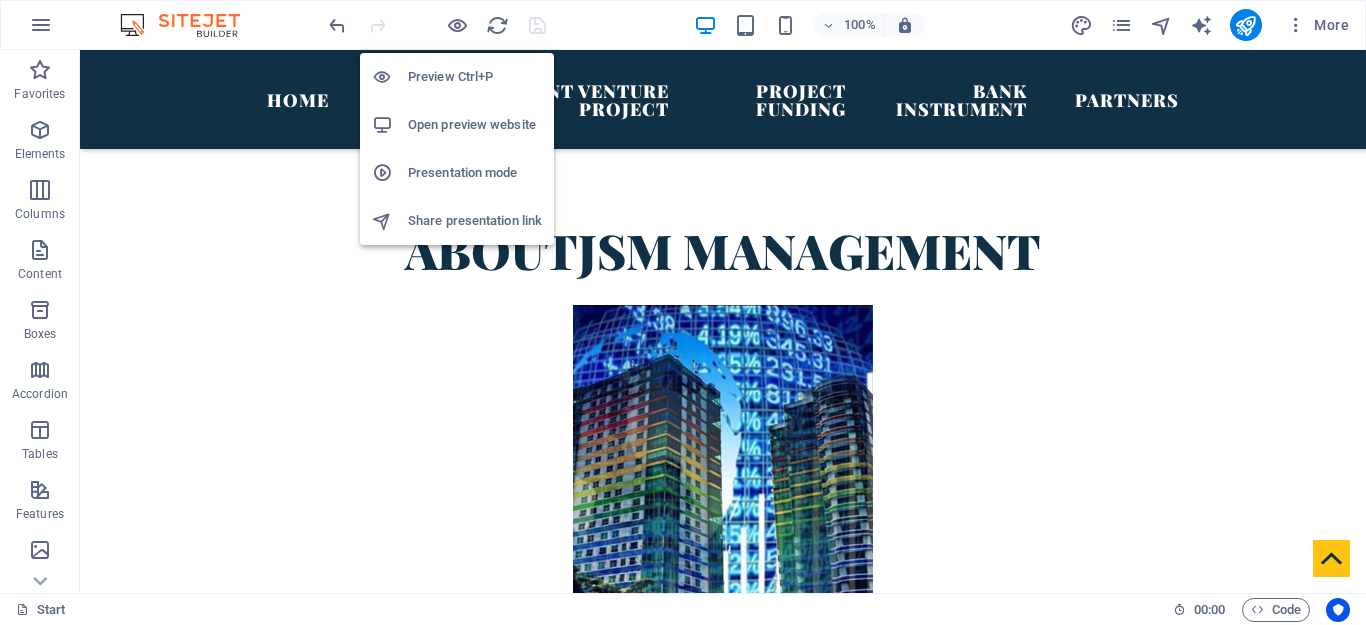 click on "Open preview website" at bounding box center [475, 125] 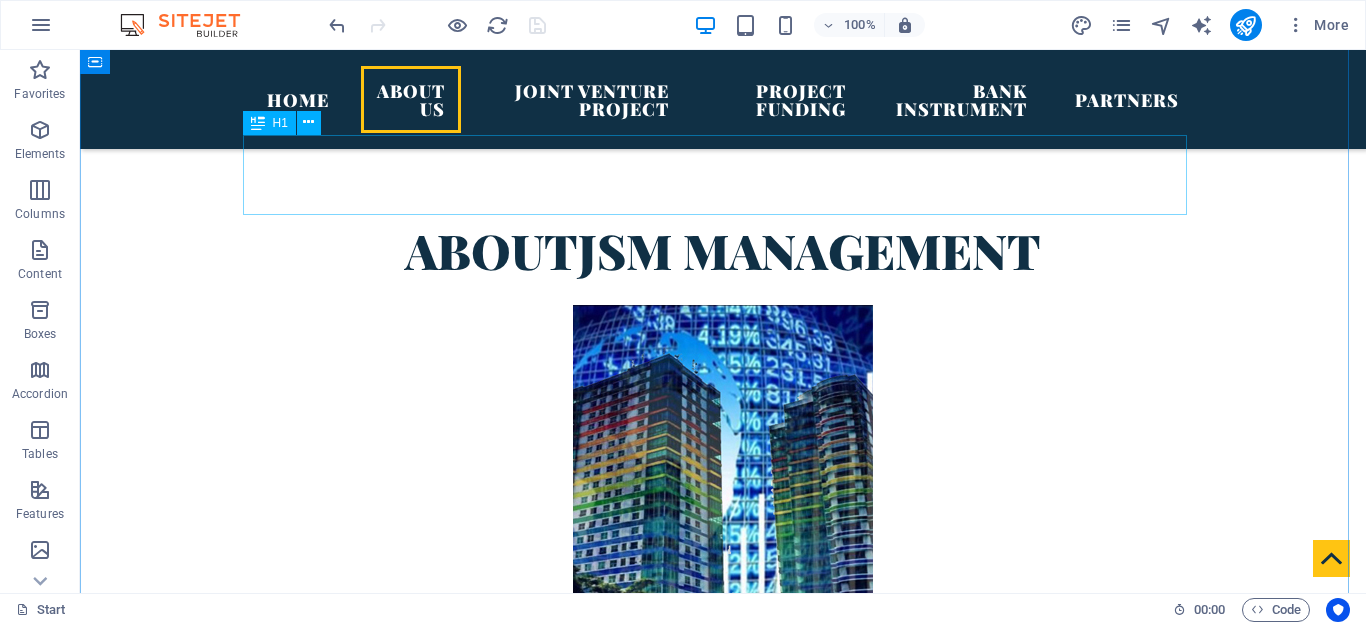 scroll, scrollTop: 1400, scrollLeft: 0, axis: vertical 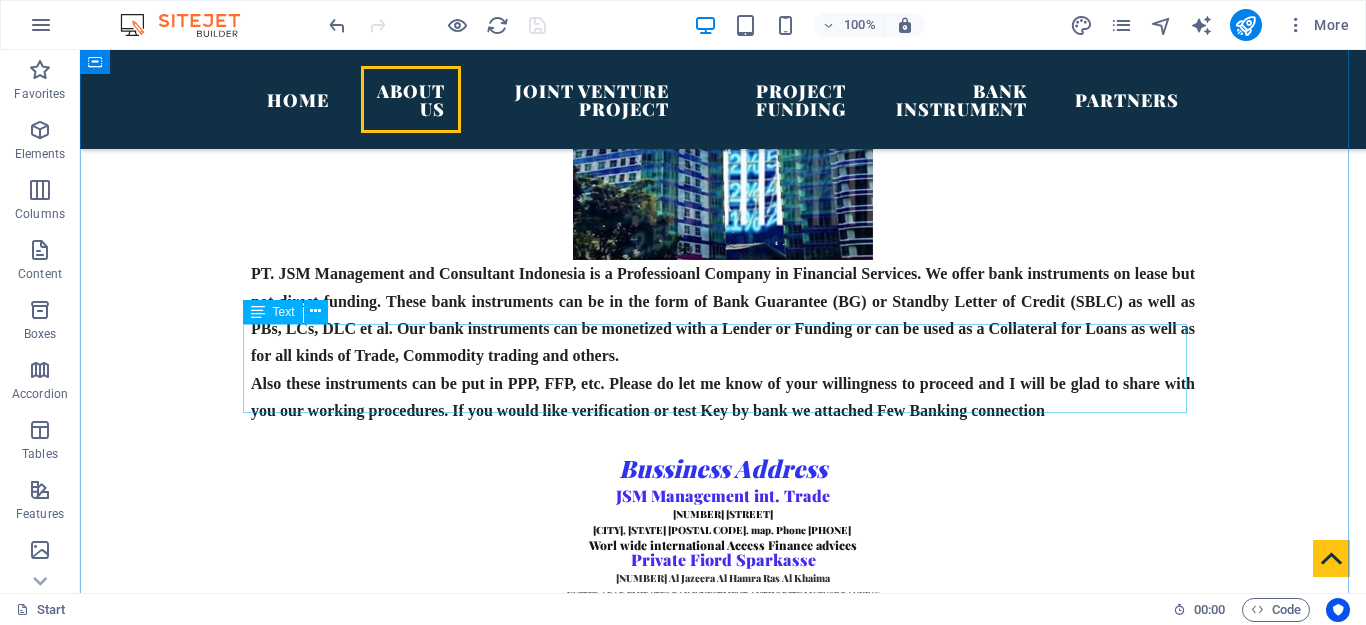 click on "WE ARE FROM BANK INSTRUMENT BUSINESS MANAGEMENT FOR THOSE WHO HAVE FUNDS FROM 5 MUSD TO 100 MIUSD WE CAN ROLLS 30 % TO 40% RETURN BACK UP BANK GUARANTEE. TERMS AND CONDITIONS AVAILABLE" at bounding box center (723, 1672) 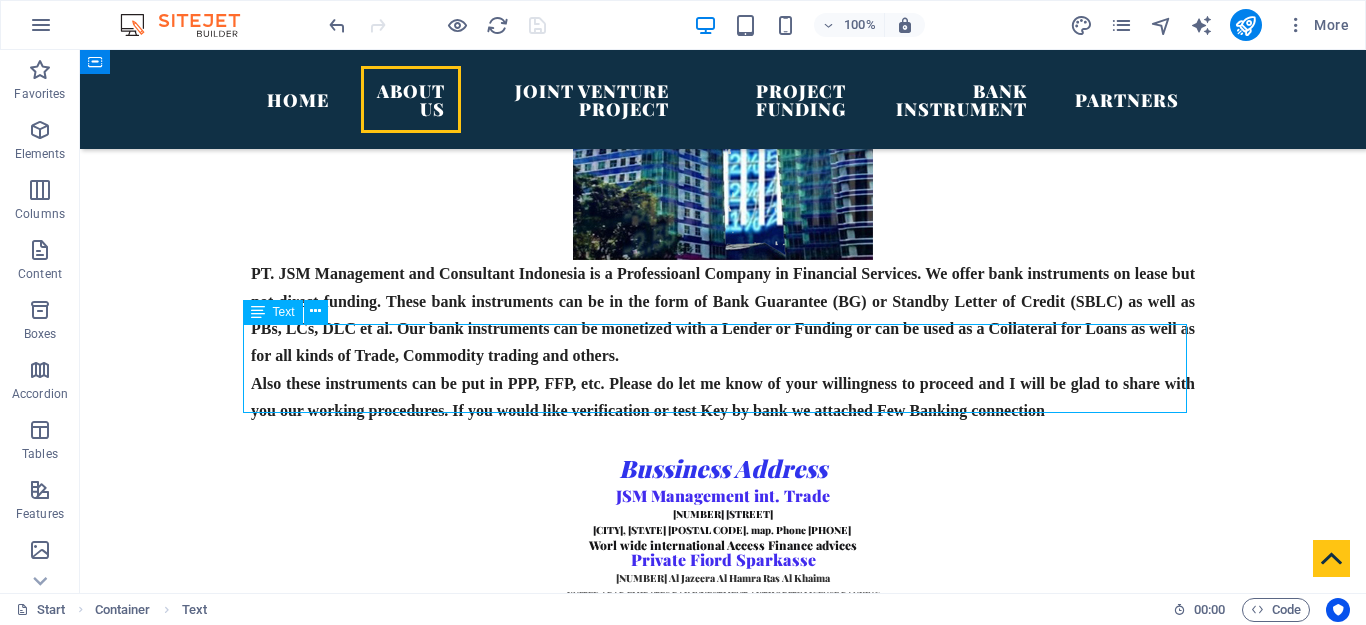 click on "WE ARE FROM BANK INSTRUMENT BUSINESS MANAGEMENT FOR THOSE WHO HAVE FUNDS FROM 5 MUSD TO 100 MIUSD WE CAN ROLLS 30 % TO 40% RETURN BACK UP BANK GUARANTEE. TERMS AND CONDITIONS AVAILABLE" at bounding box center (723, 1672) 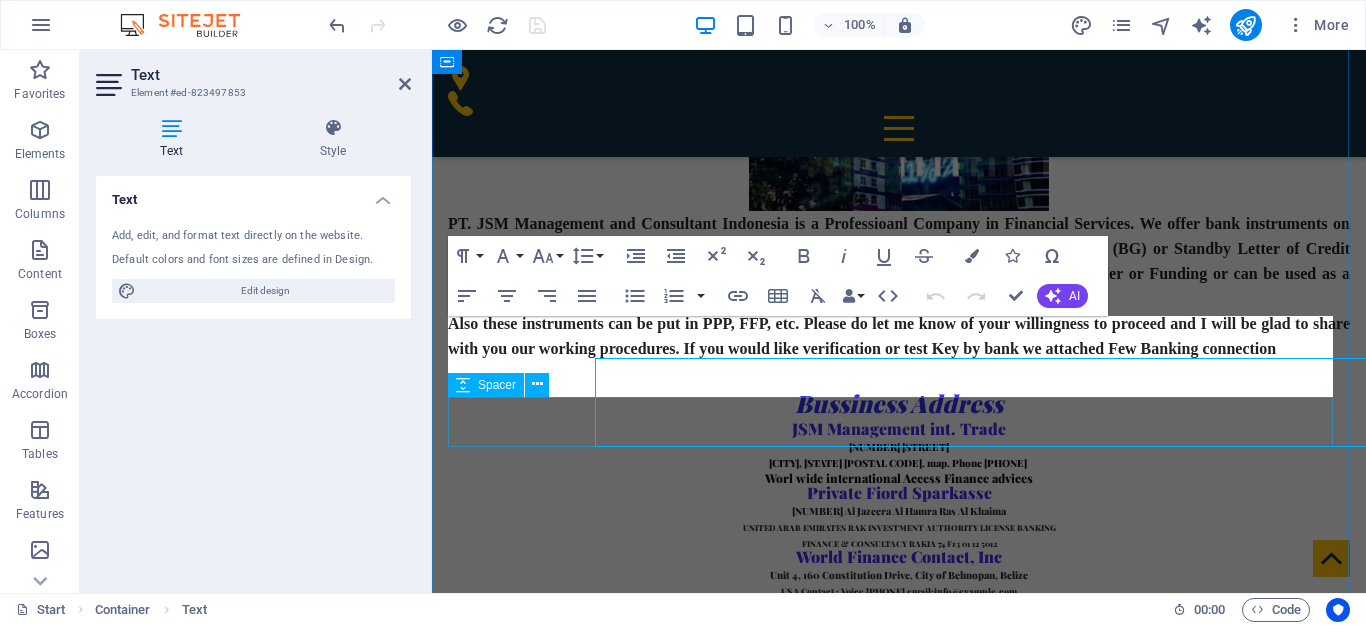 scroll, scrollTop: 1366, scrollLeft: 0, axis: vertical 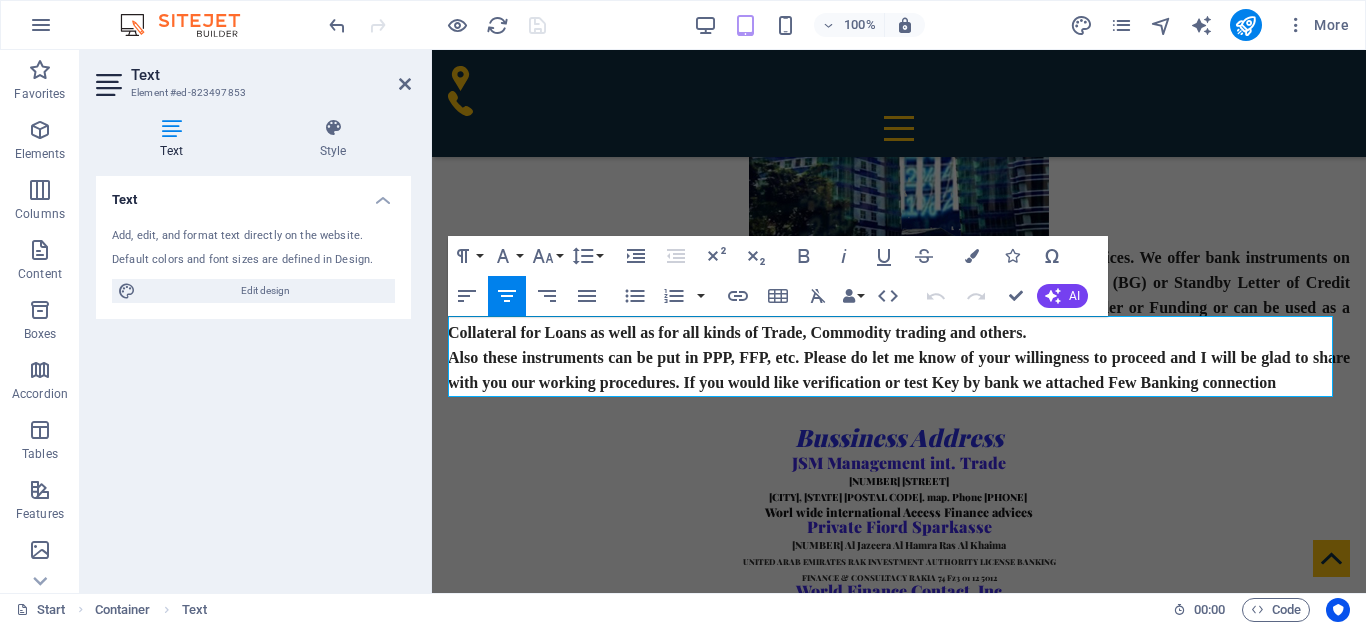 drag, startPoint x: 1064, startPoint y: 383, endPoint x: 426, endPoint y: 308, distance: 642.3932 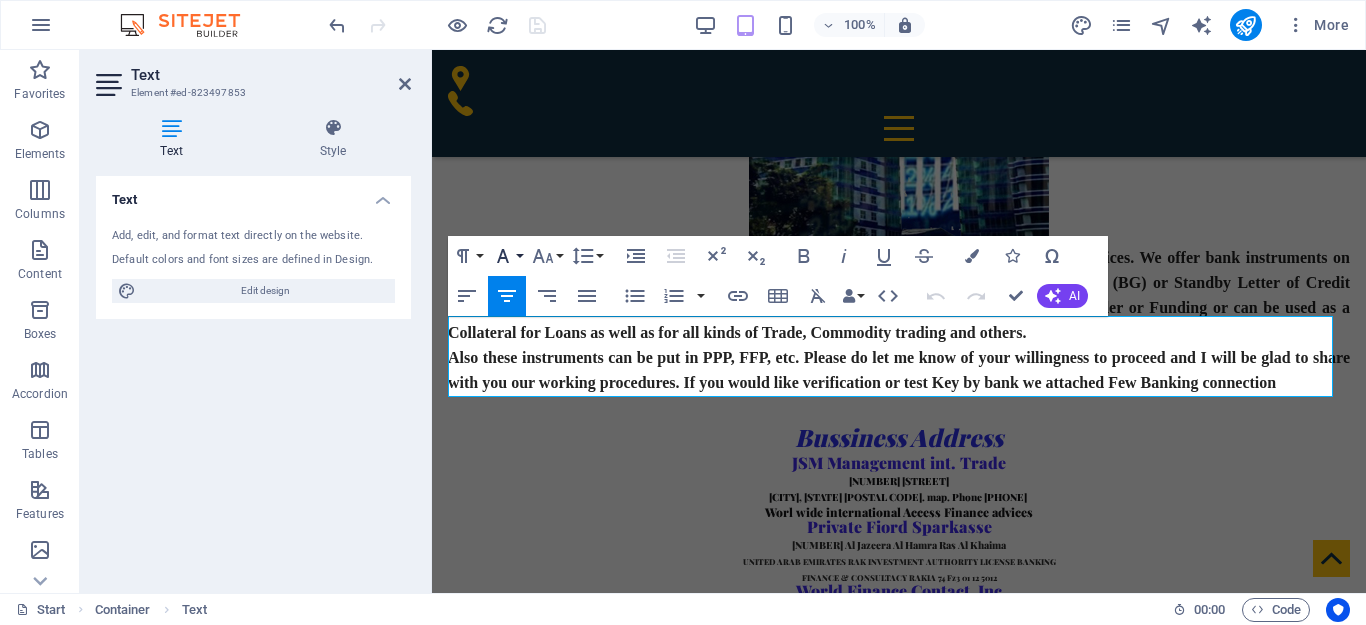 click on "Font Family" at bounding box center [507, 256] 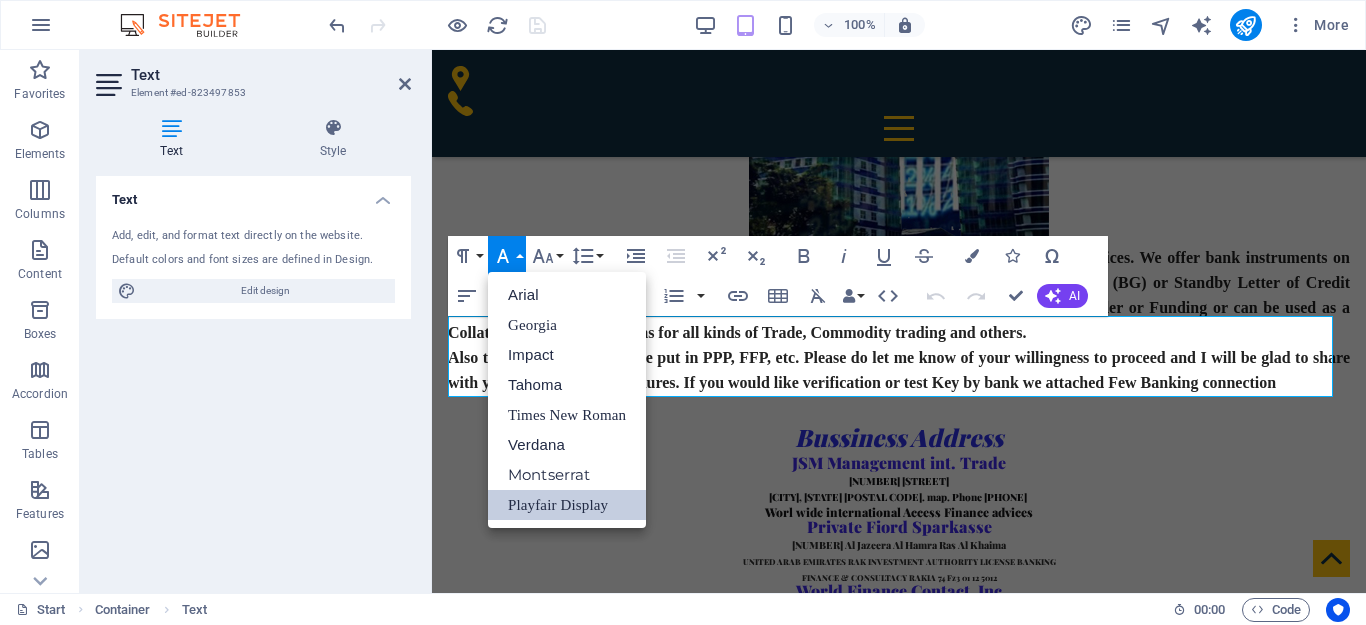 scroll, scrollTop: 0, scrollLeft: 0, axis: both 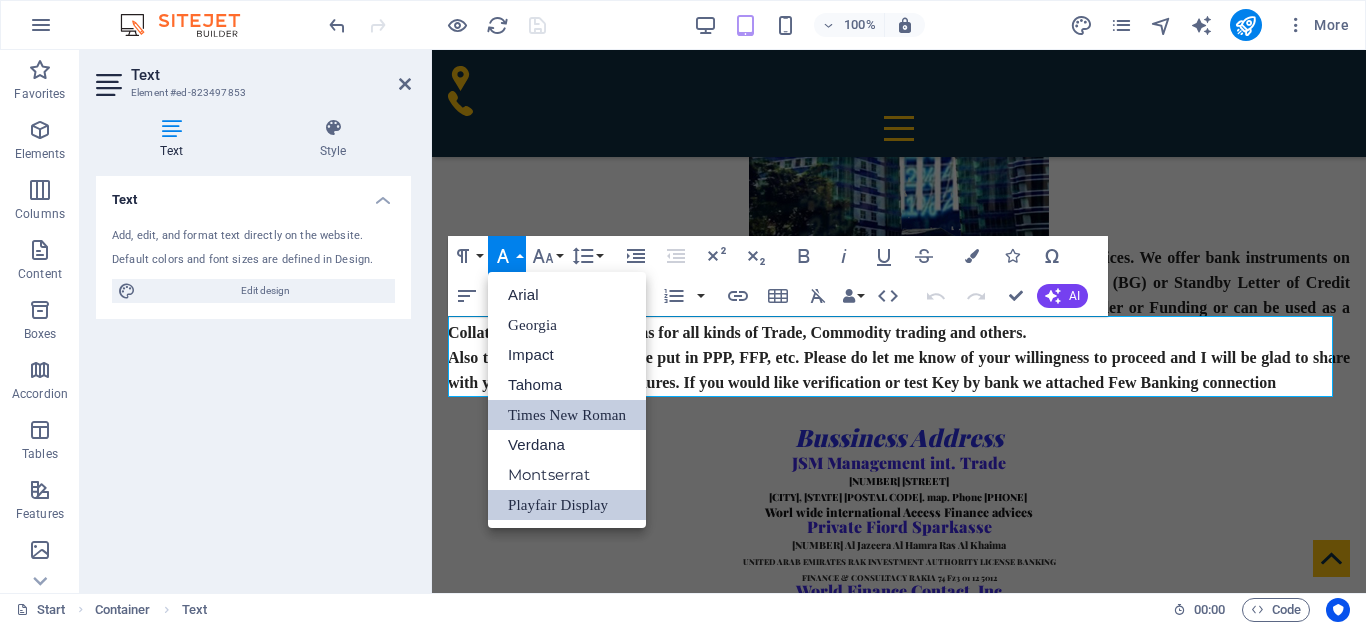 click on "Times New Roman" at bounding box center [567, 415] 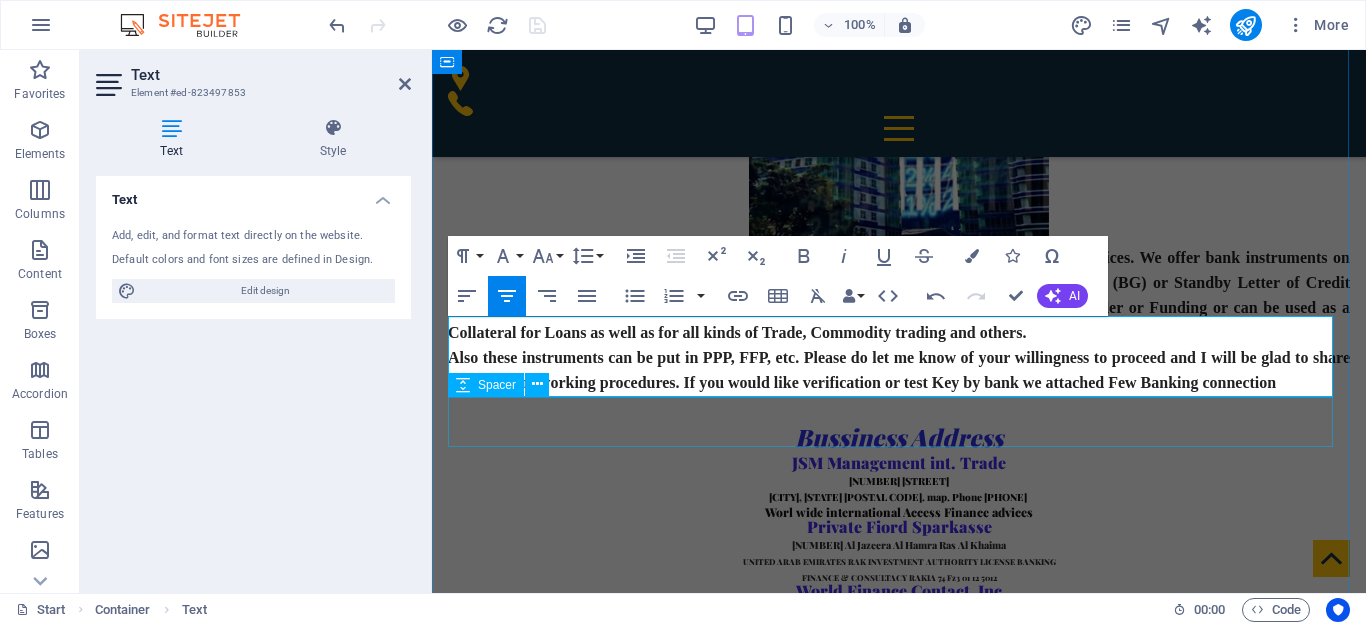 click at bounding box center (899, 1579) 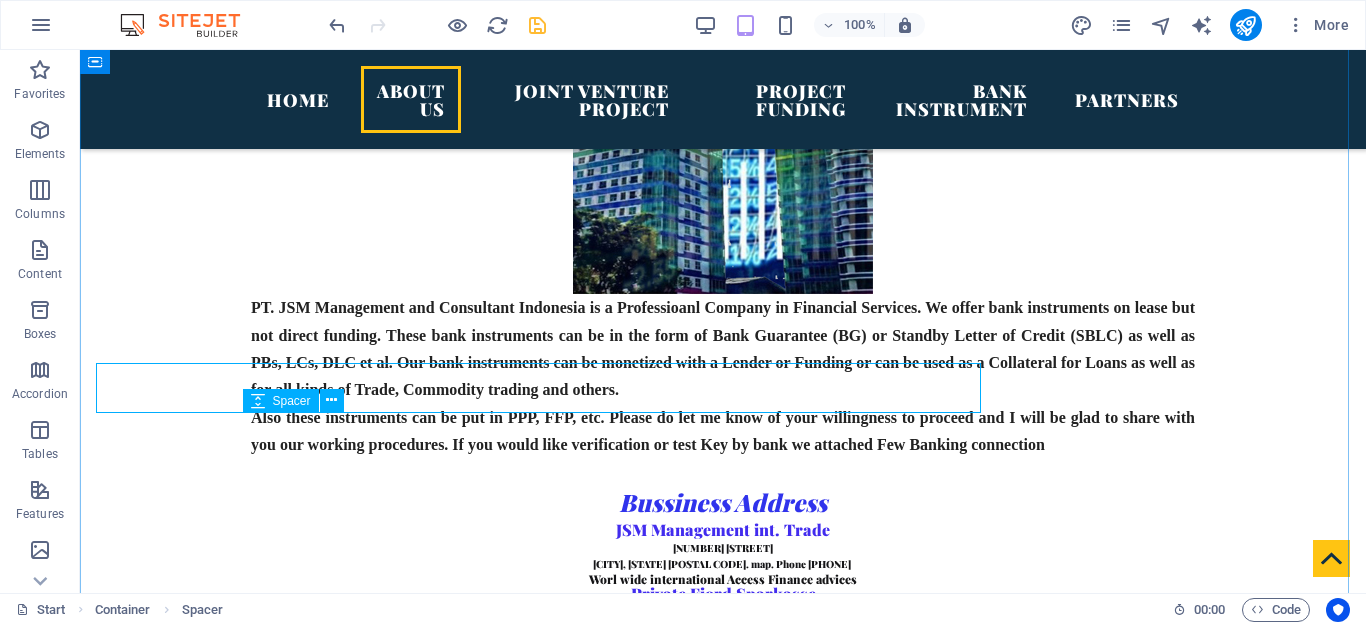 scroll, scrollTop: 1400, scrollLeft: 0, axis: vertical 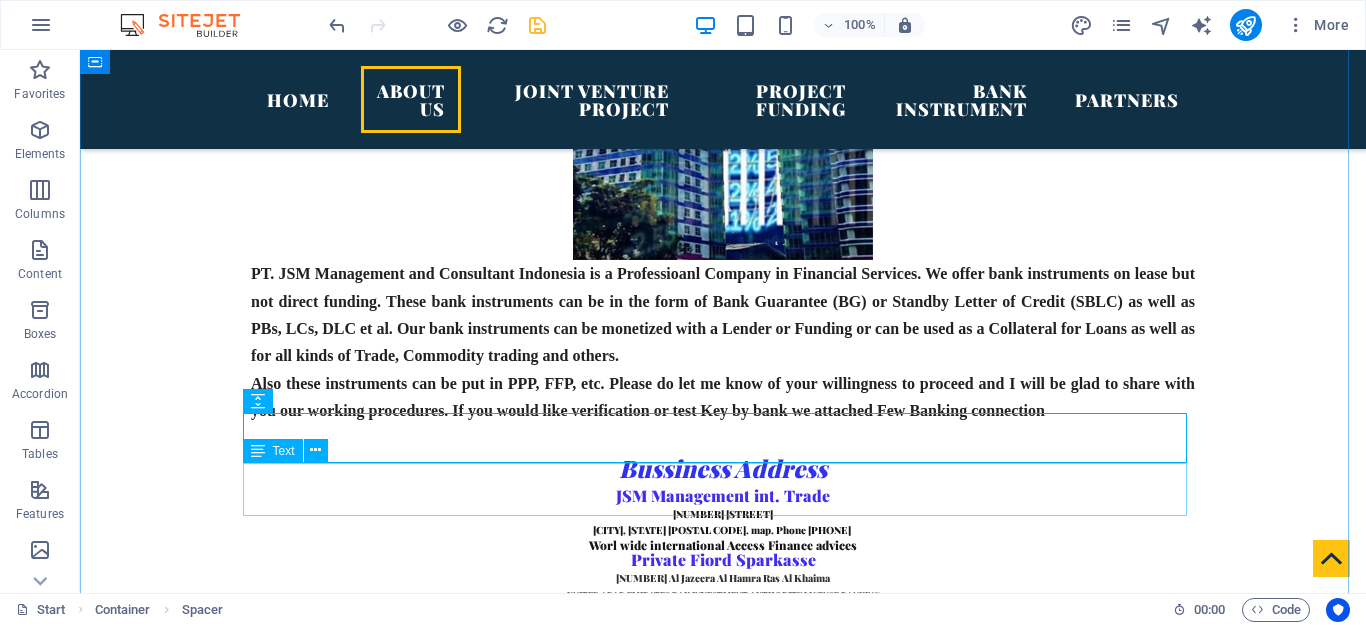 click on "WORKING AND FEE AGREEMENT, NON-SOLICITATION, NON-CIRCUMVENTION, NON-DISCLOSURE, NON DISPARAGEMENT SECURE PLATFORM FUNDING" at bounding box center (723, 1793) 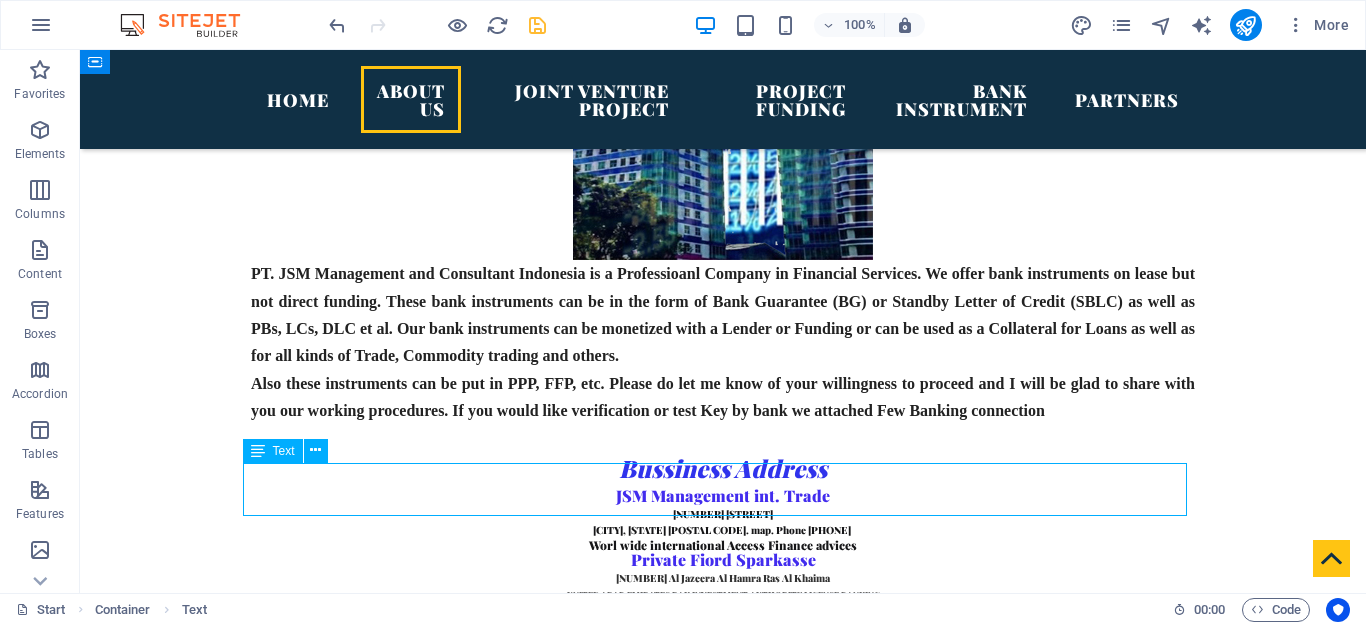 click on "WORKING AND FEE AGREEMENT, NON-SOLICITATION, NON-CIRCUMVENTION, NON-DISCLOSURE, NON DISPARAGEMENT SECURE PLATFORM FUNDING" at bounding box center (723, 1793) 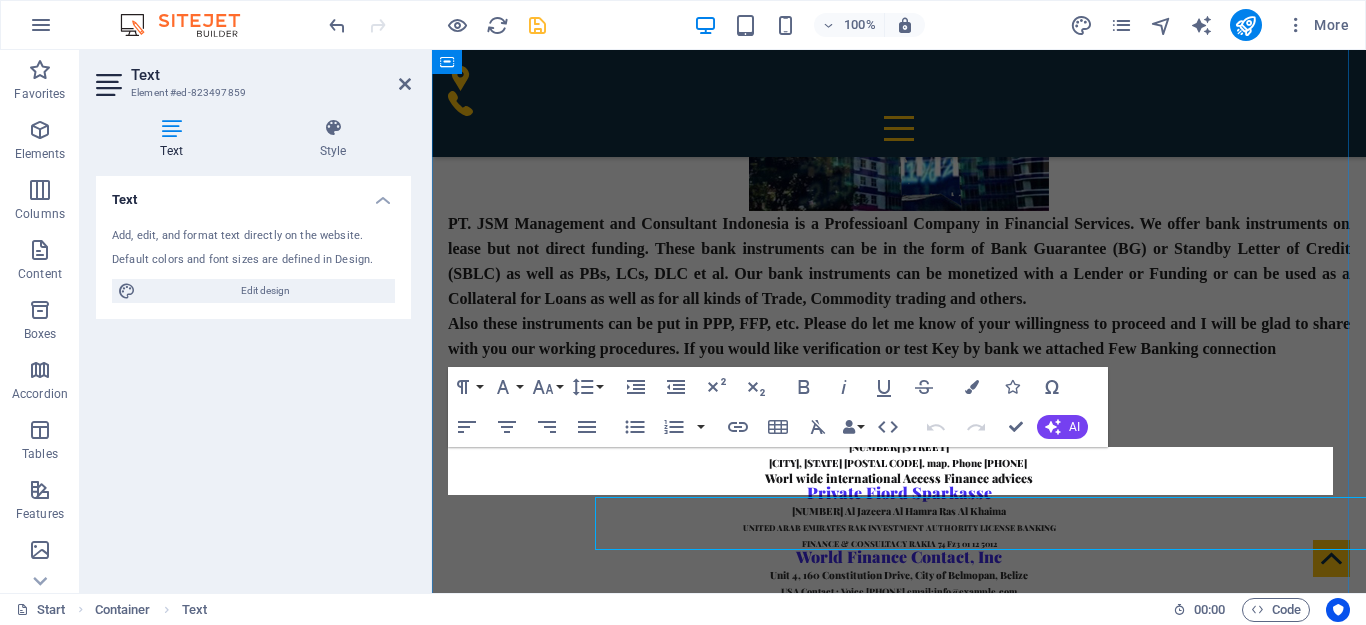 scroll, scrollTop: 1366, scrollLeft: 0, axis: vertical 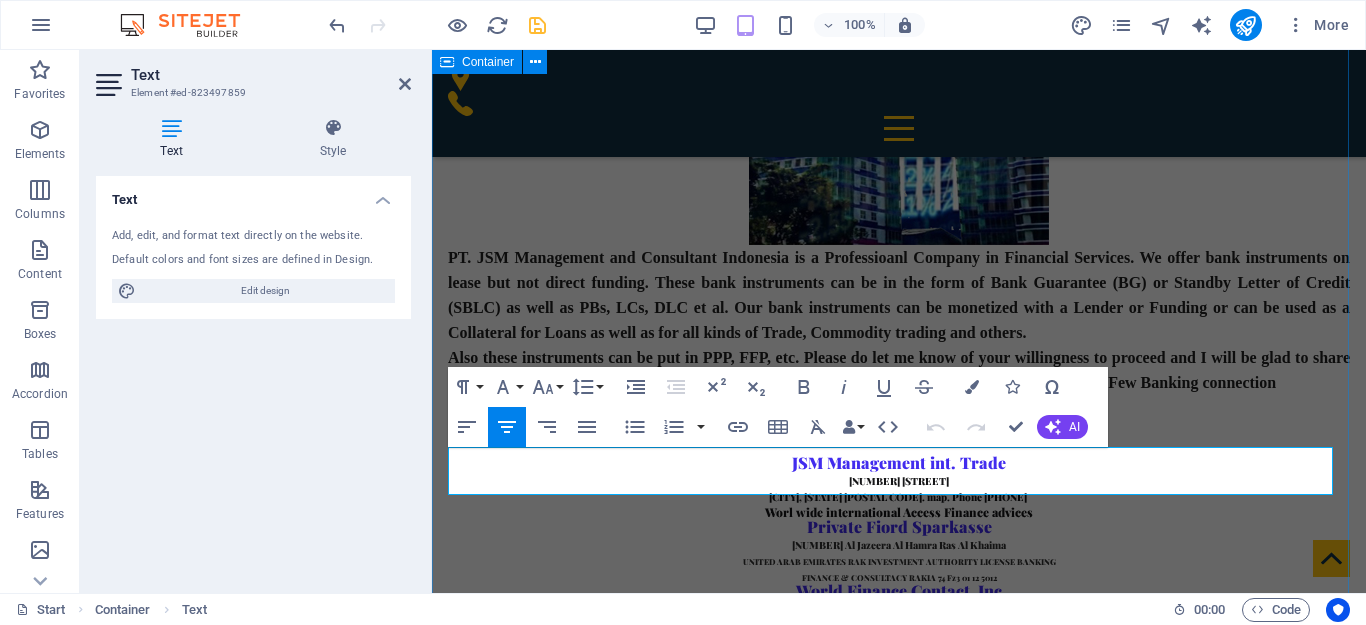 drag, startPoint x: 1101, startPoint y: 477, endPoint x: 444, endPoint y: 466, distance: 657.0921 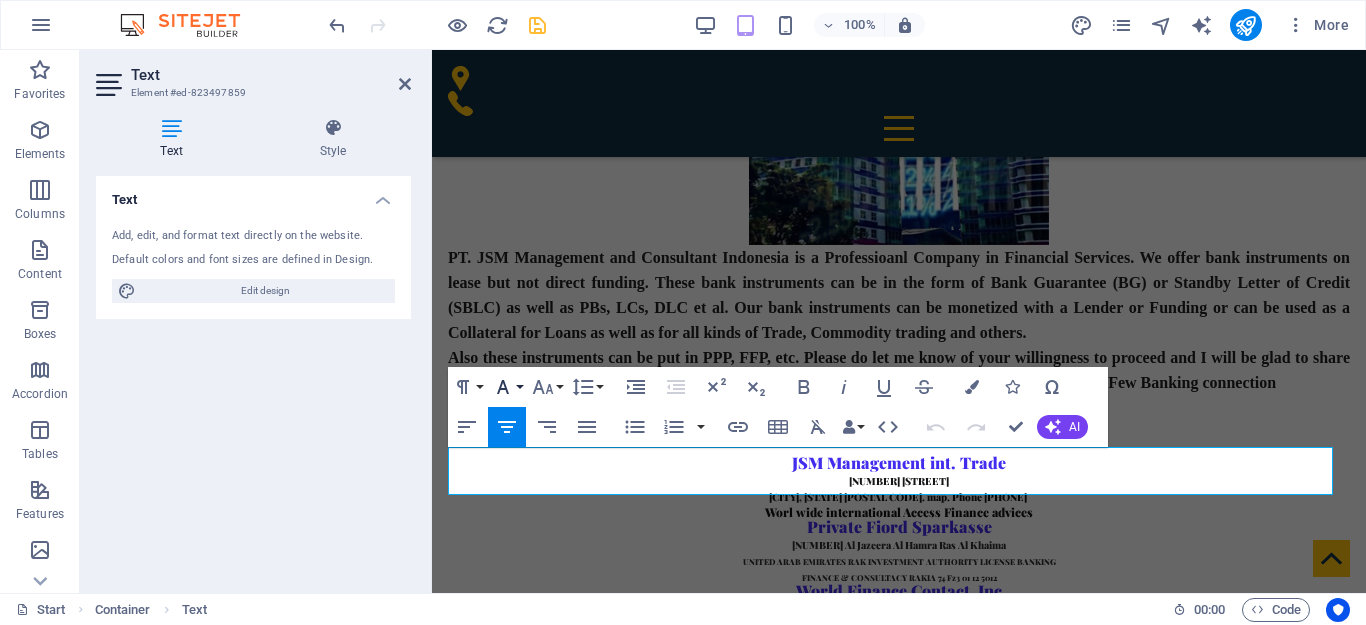 click 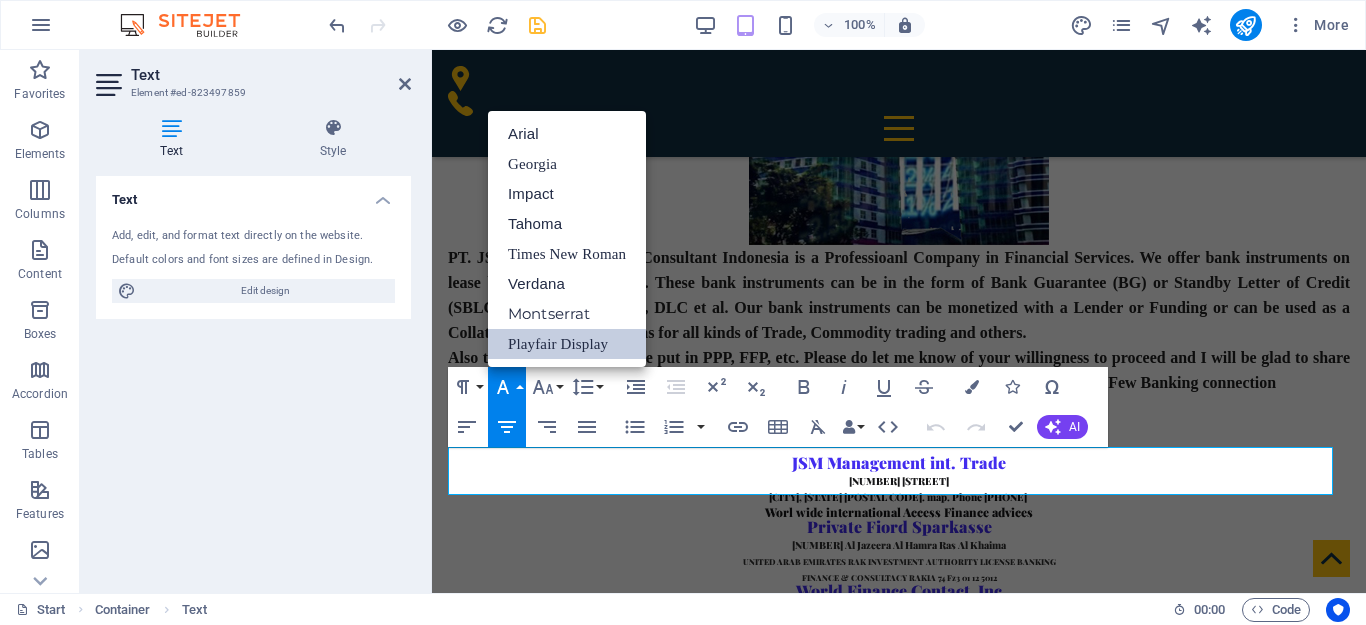 scroll, scrollTop: 0, scrollLeft: 0, axis: both 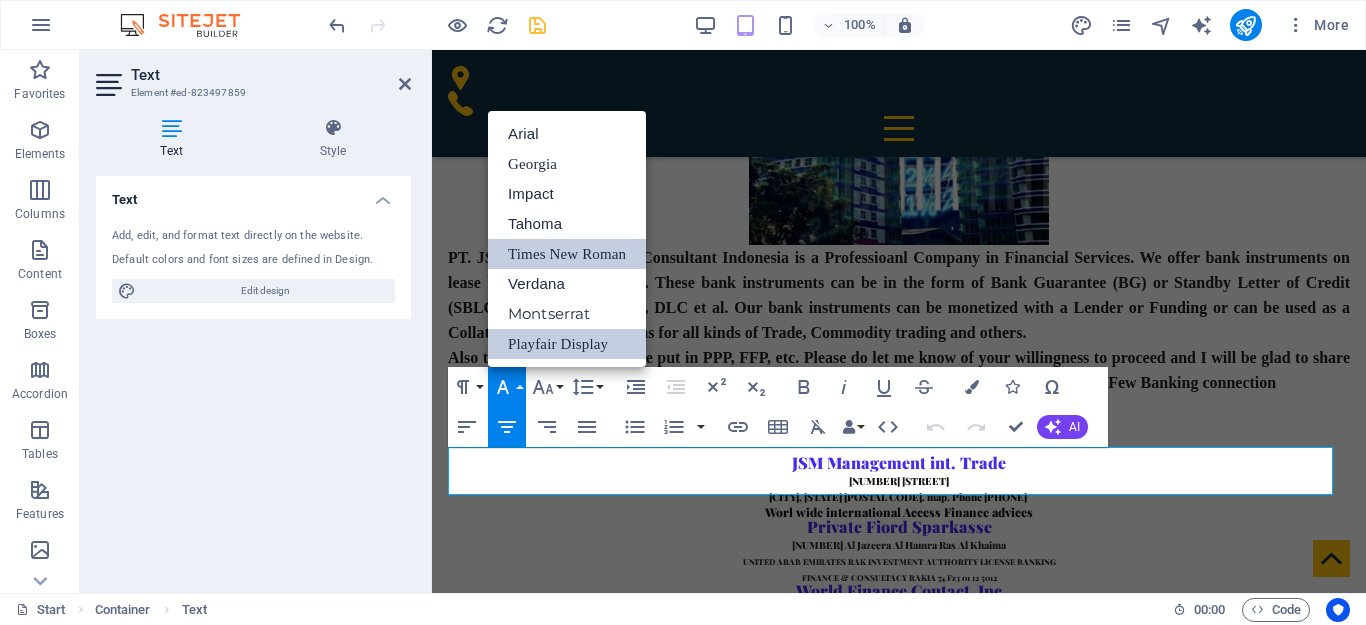 click on "Times New Roman" at bounding box center (567, 254) 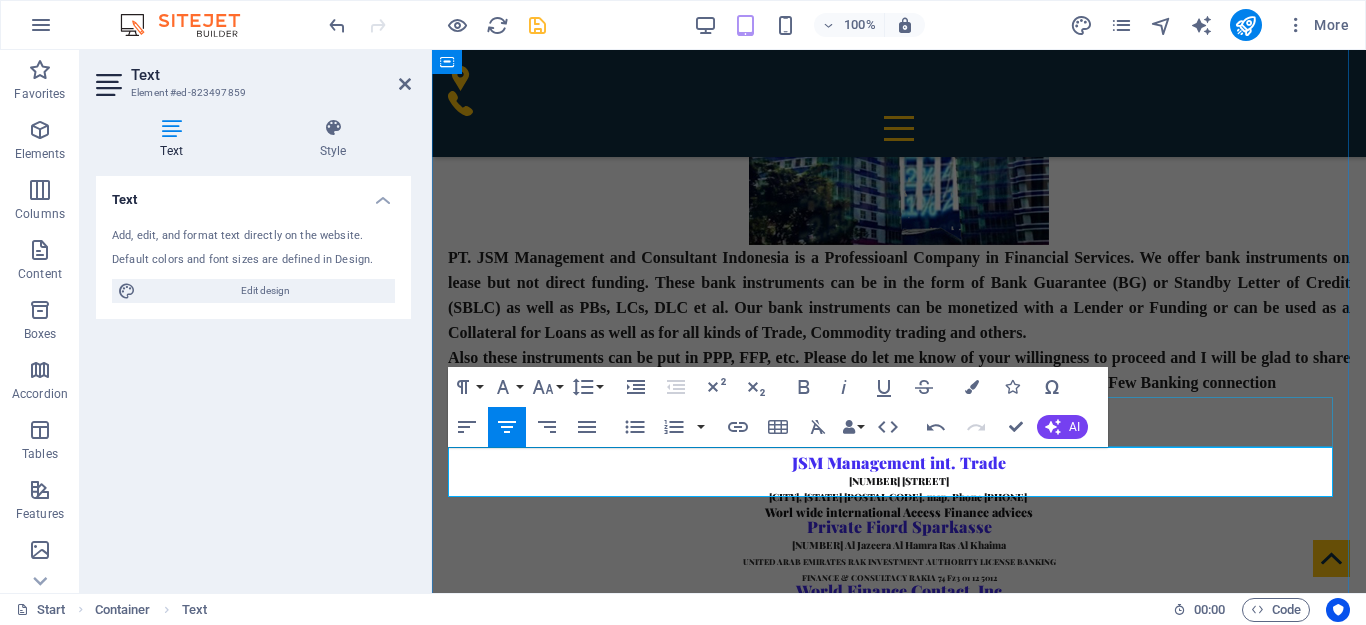 click at bounding box center [899, 1579] 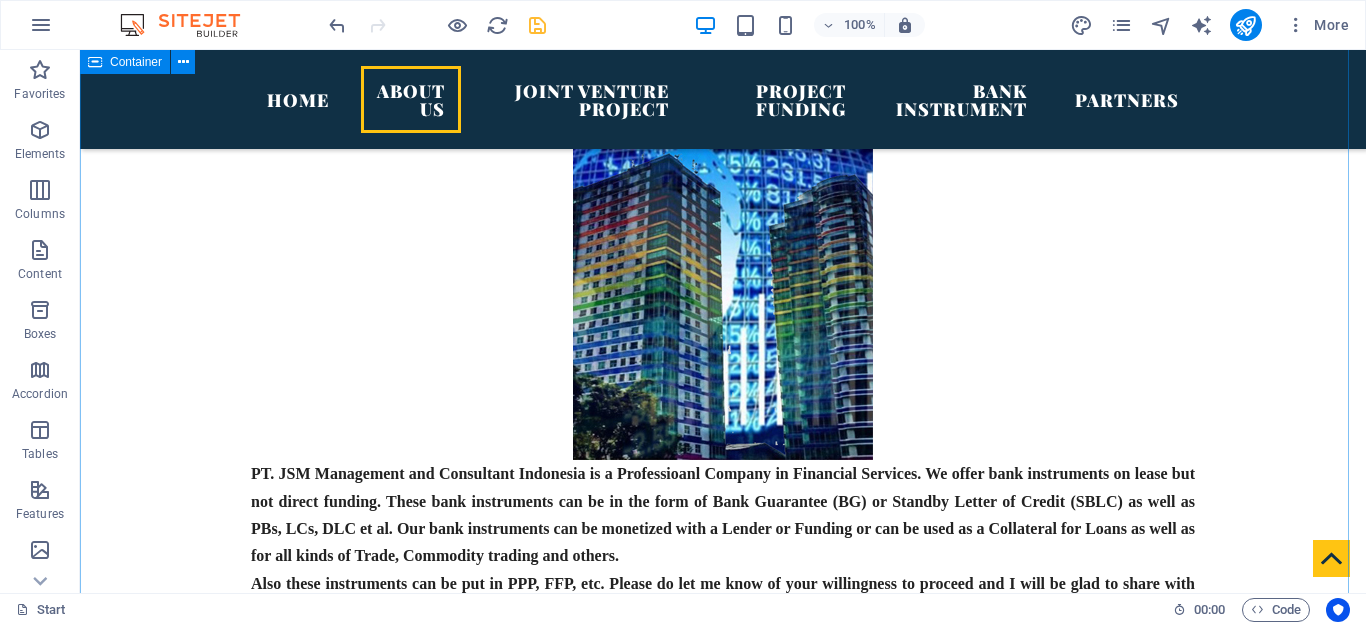scroll, scrollTop: 1300, scrollLeft: 0, axis: vertical 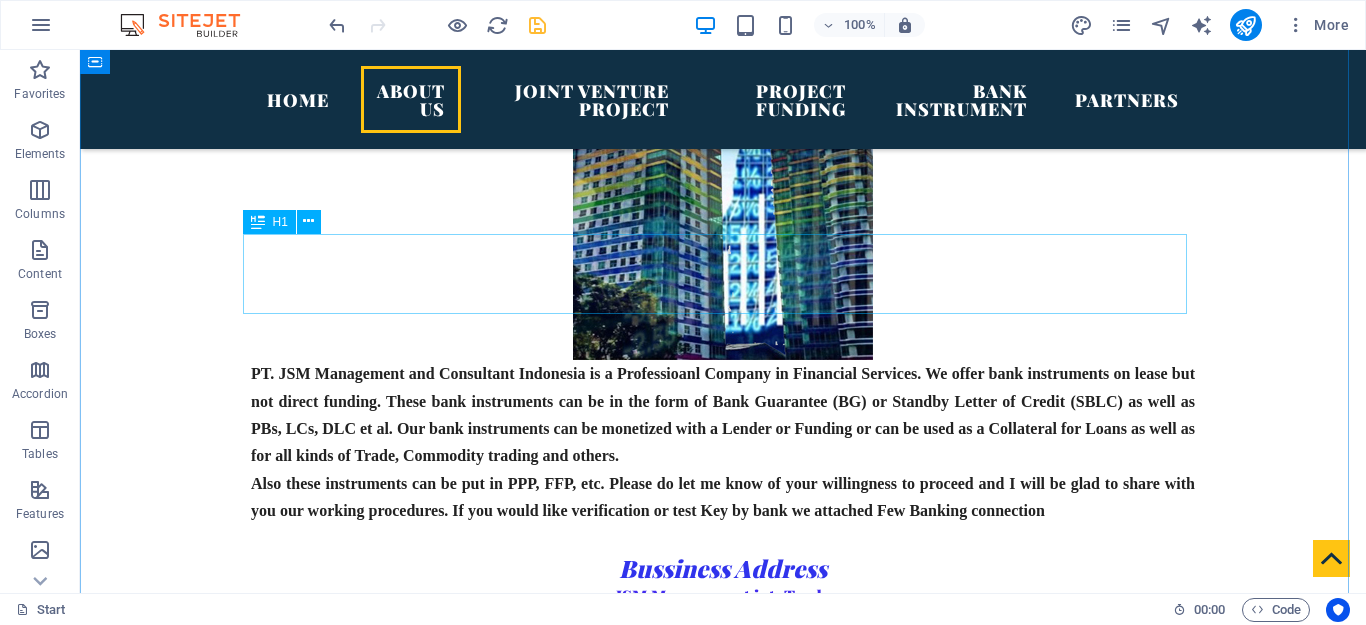 click on "LOOKING FOR INVESTOR" at bounding box center [723, 1578] 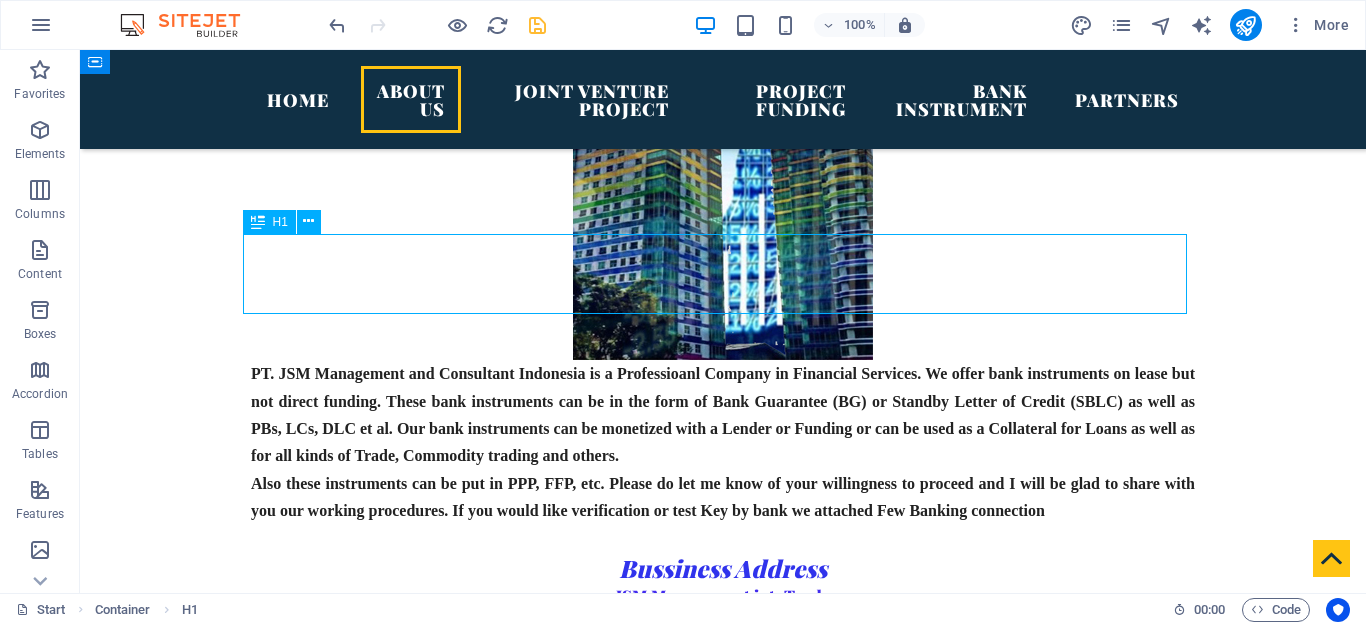 click on "LOOKING FOR INVESTOR" at bounding box center (723, 1578) 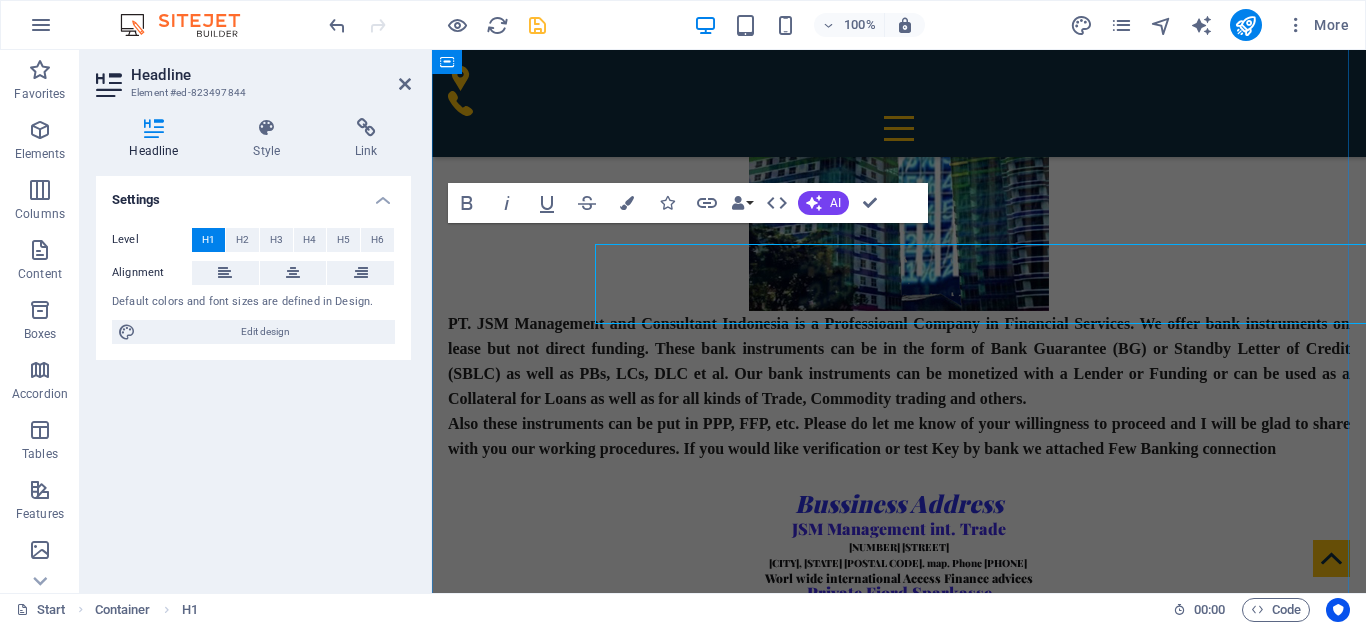 scroll, scrollTop: 1290, scrollLeft: 0, axis: vertical 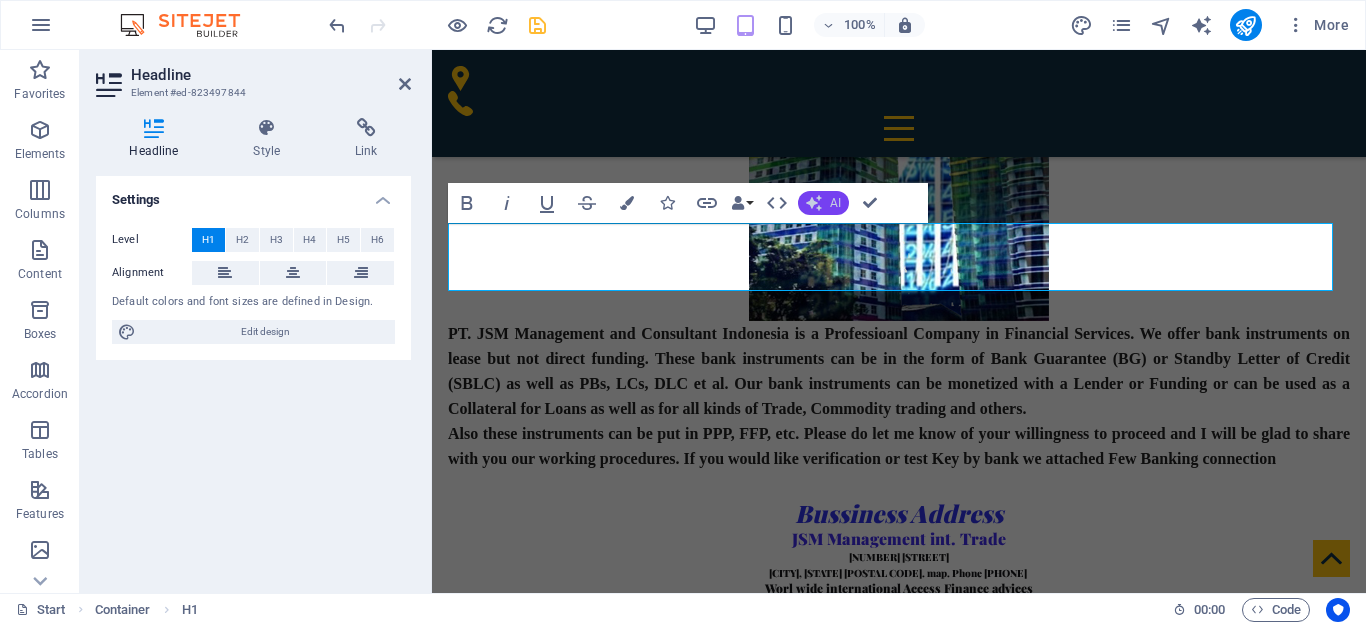 click 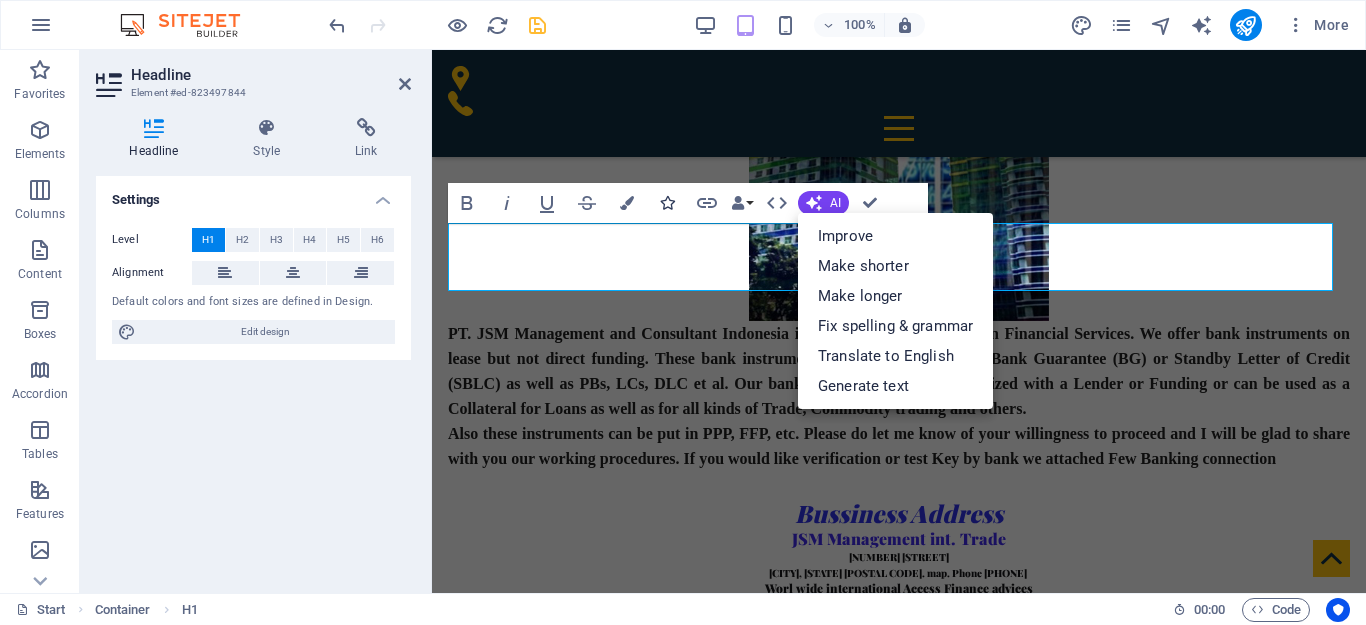 click at bounding box center (667, 203) 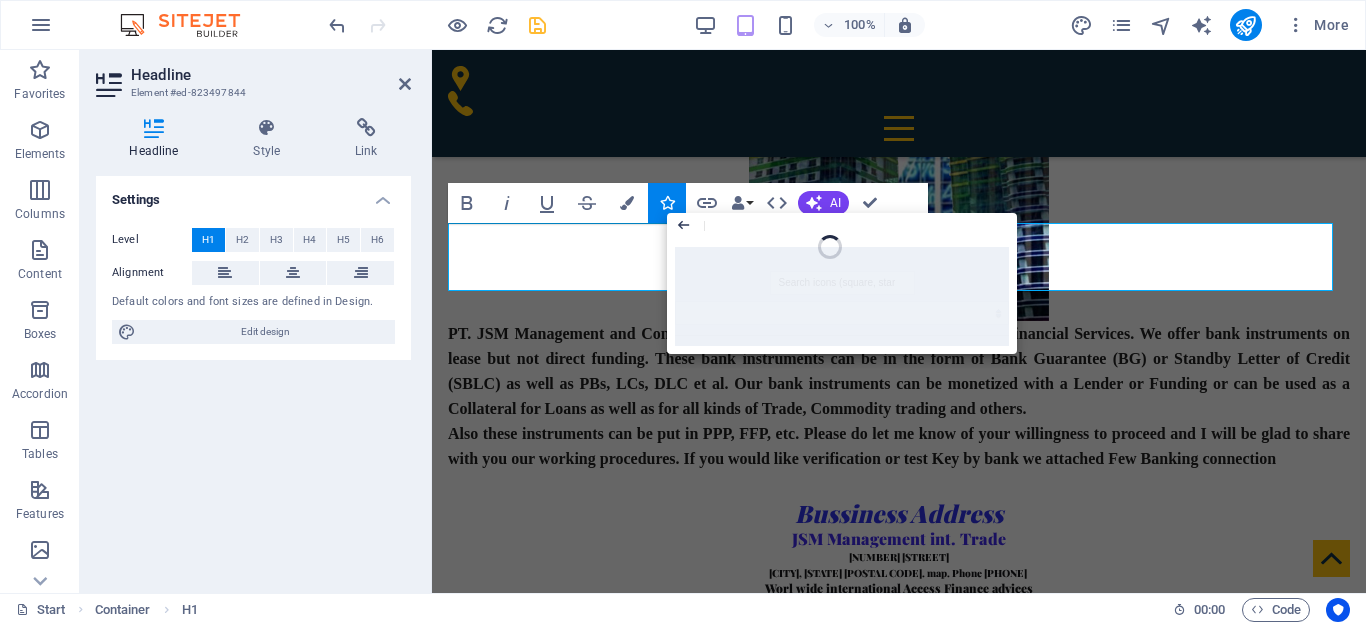 click 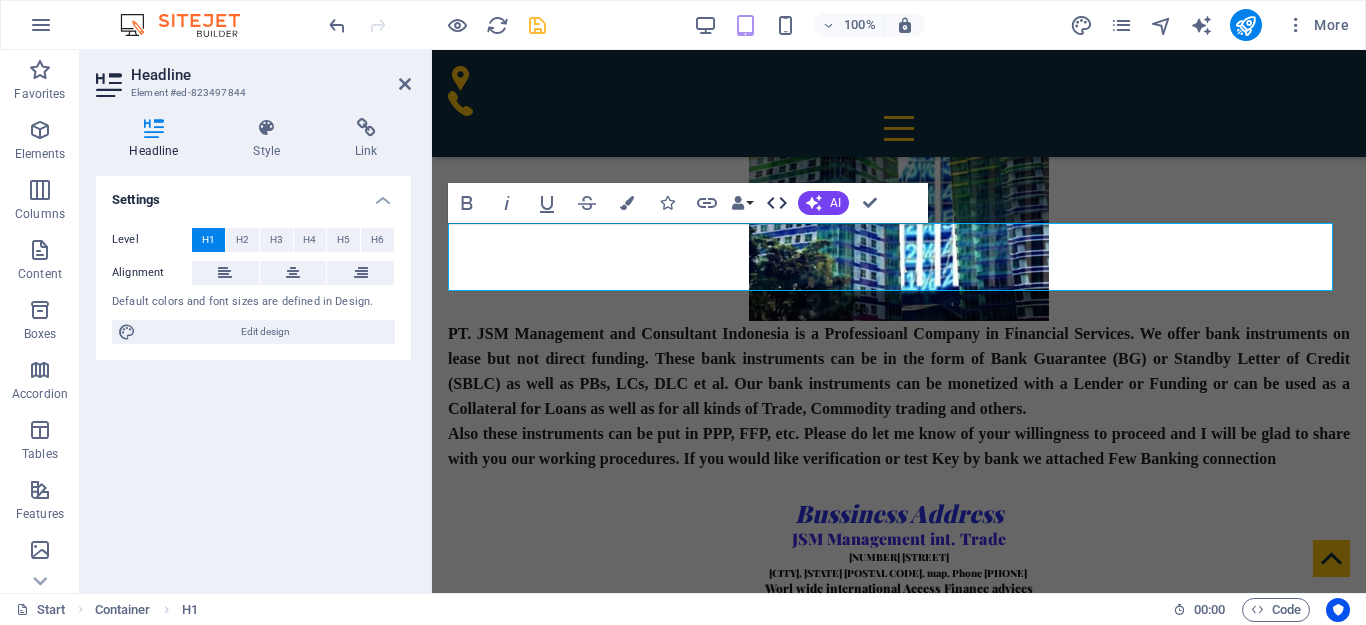 click 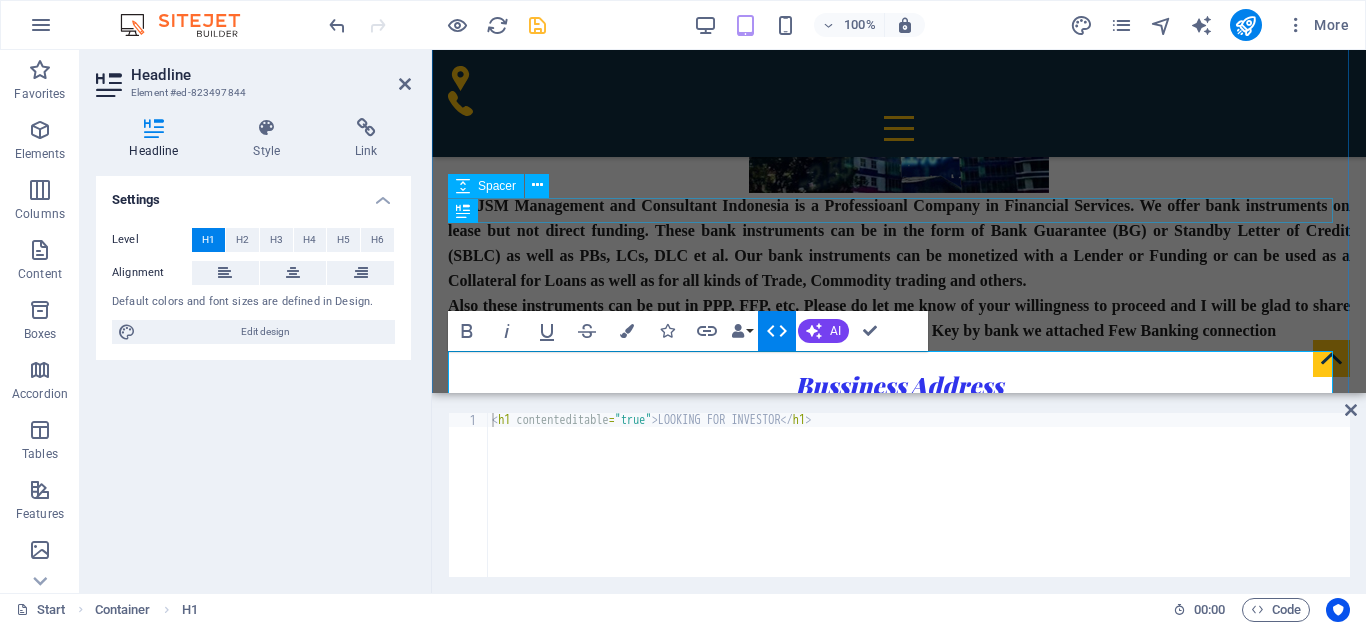 scroll, scrollTop: 1162, scrollLeft: 0, axis: vertical 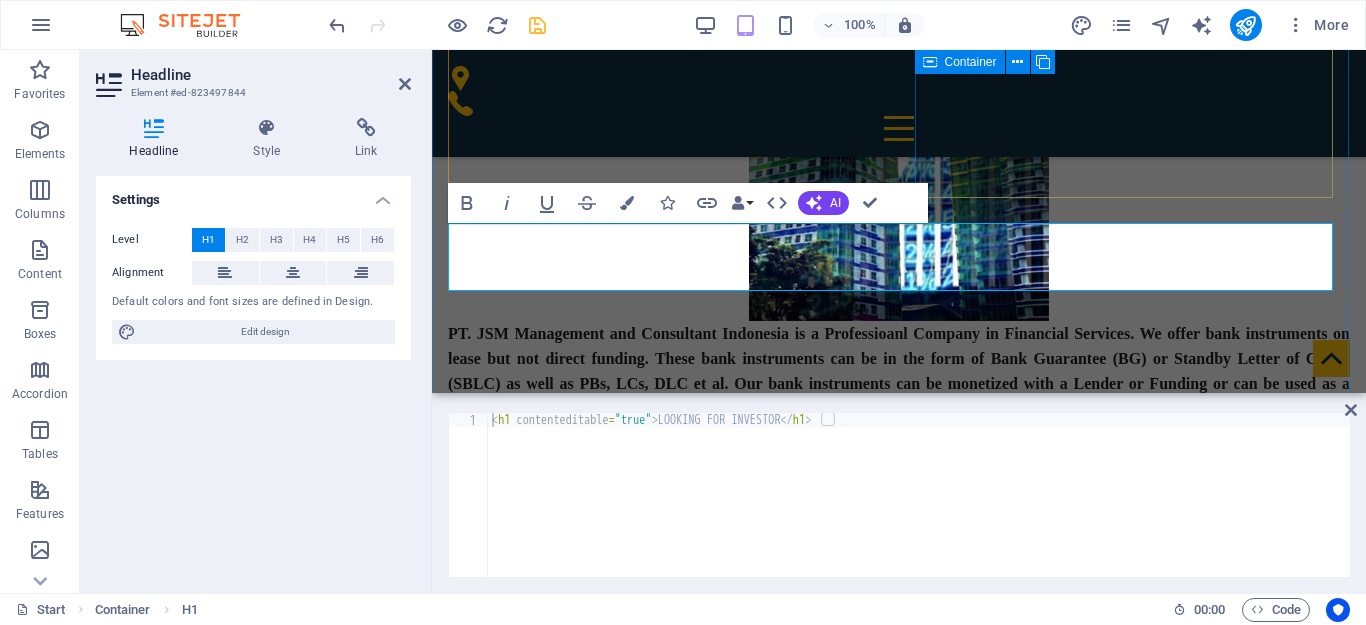 click on "Bussiness Address JSM Management int. Trade [NUMBER] [STREET] [CITY], [STATE] [POSTAL CODE]. map. Phone [PHONE] Worl wide international Access Finance advices Private Fiord Sparkasse [NUMBER] Al Jazeera Al Hamra Ras Al Khaima UNITED ARAB EMIRATES RAK INVESTMENT AUTHORITY LICENSE BANKING FINANCE & CONSULTACY RAKIA 74 Fz3 01 12 5012 World Finance Contact, Inc Unit 4, 160 Constitution Drive, City of Belmopan, Belize USA Contact : Voice [PHONE] email: info@example.com www.worldfinance.com and Islamic Bank Agency Our Main Partner Bank Guarantees 80%
Letter of Credit at Sight 100%
Performance Guarantees 70%
MT 103 85%
Non Resource Loan 85%
Fund Manager 95%" at bounding box center [899, 925] 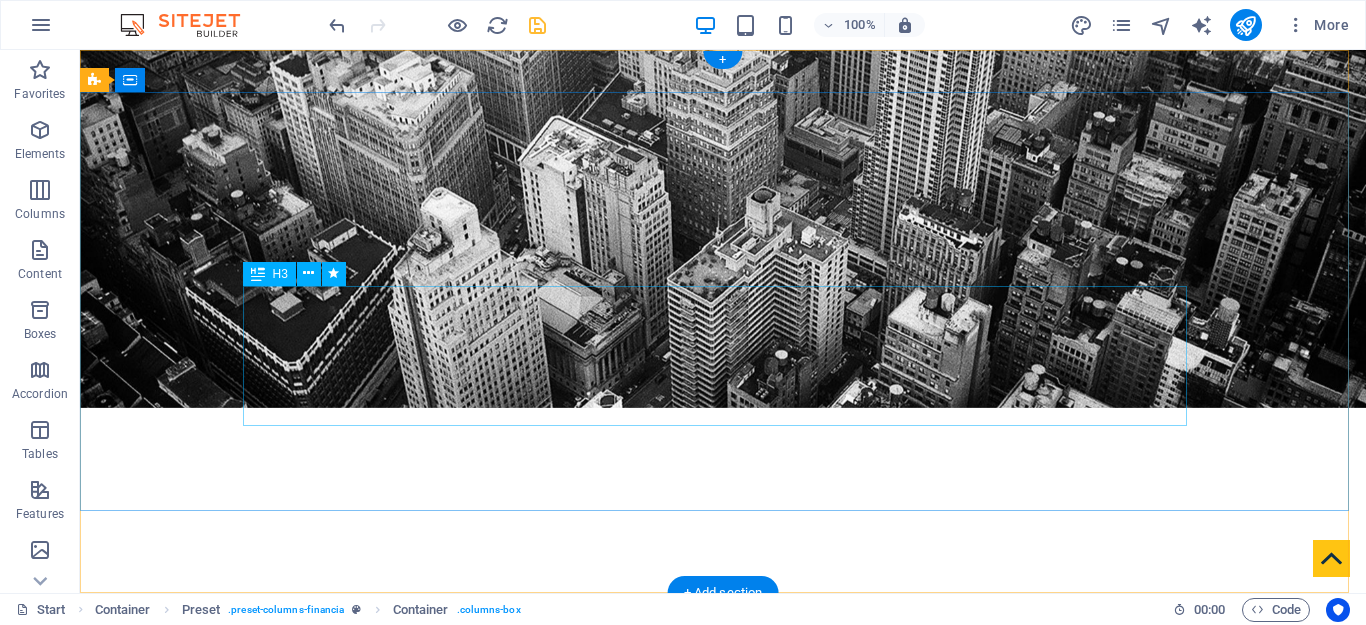 scroll, scrollTop: 0, scrollLeft: 0, axis: both 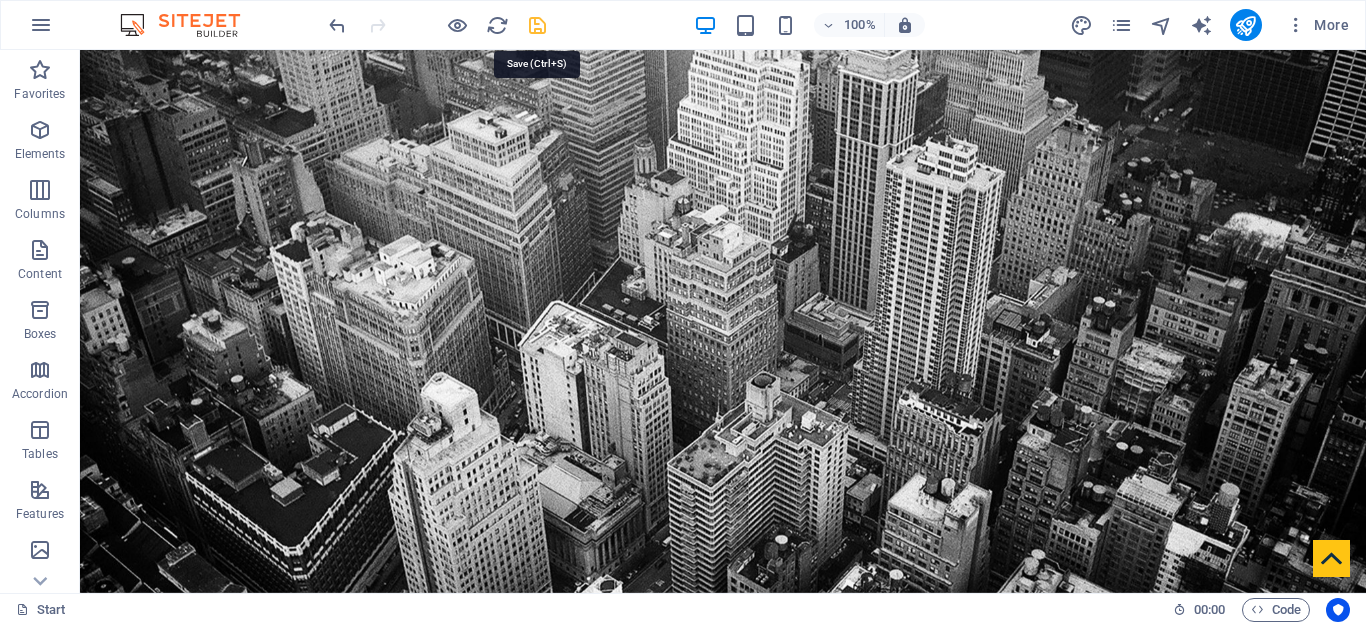 click at bounding box center (537, 25) 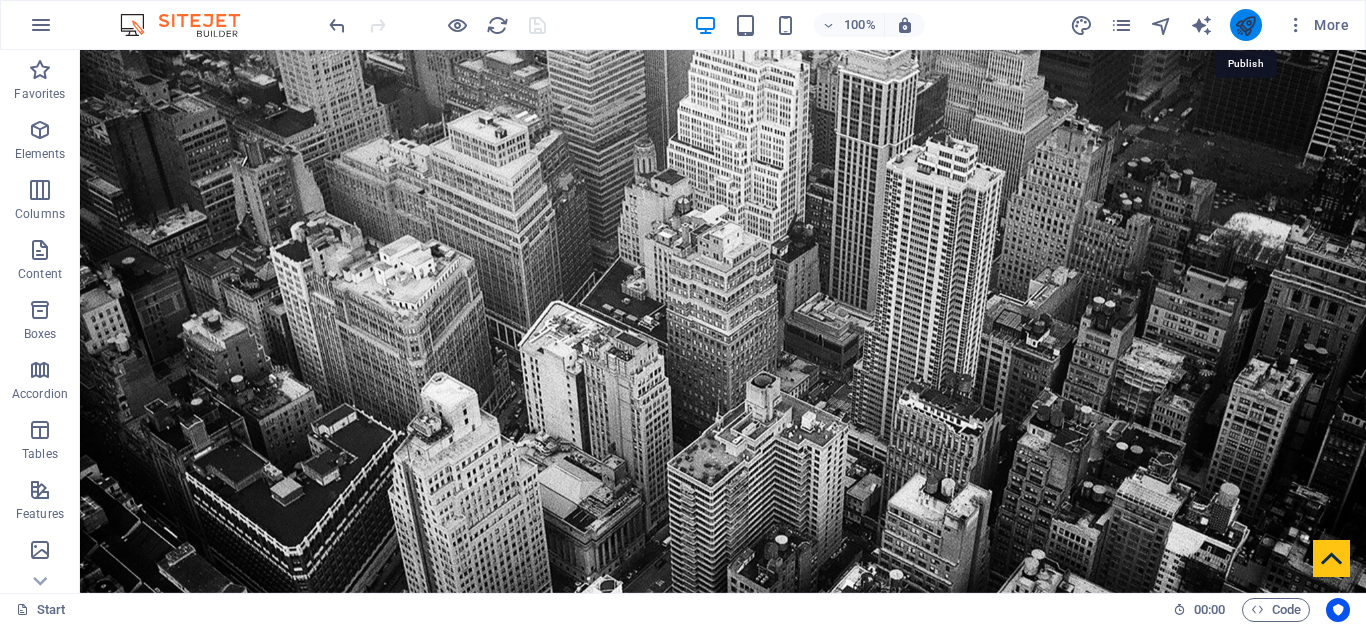 click at bounding box center [1245, 25] 